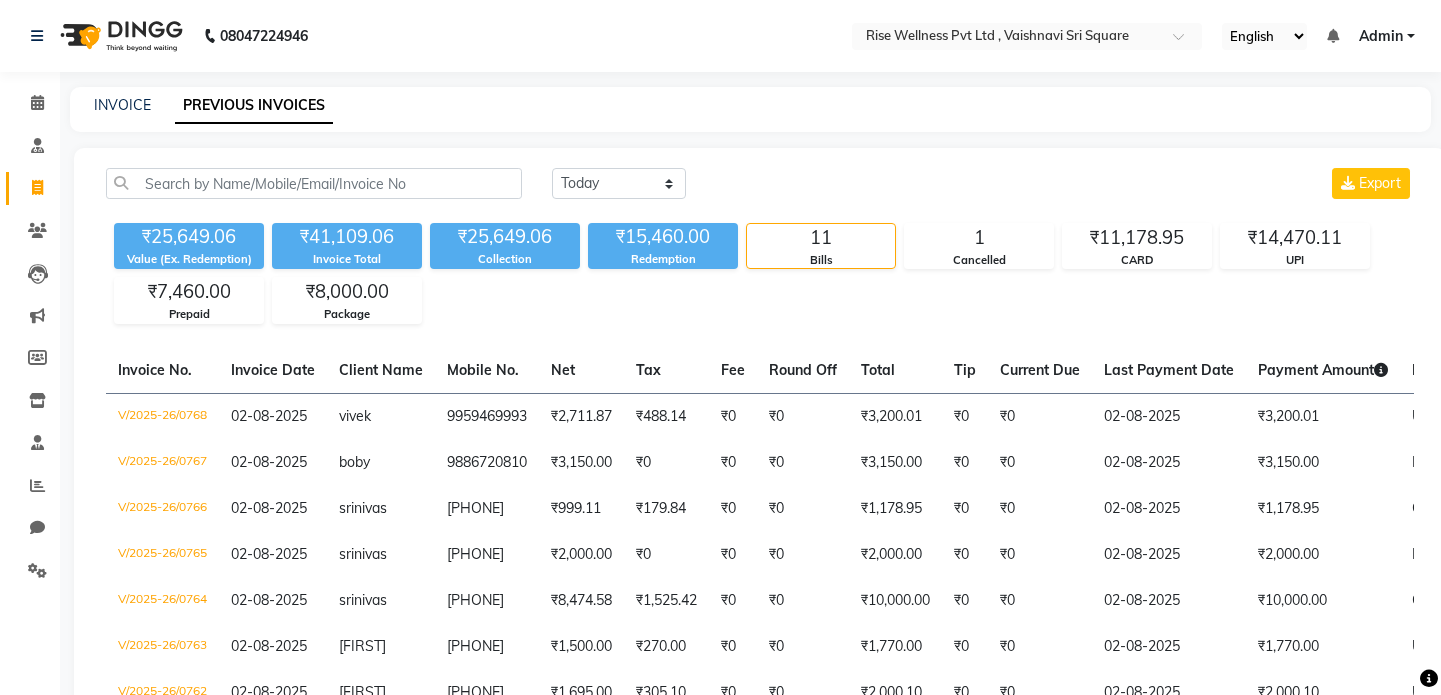 scroll, scrollTop: 90, scrollLeft: 0, axis: vertical 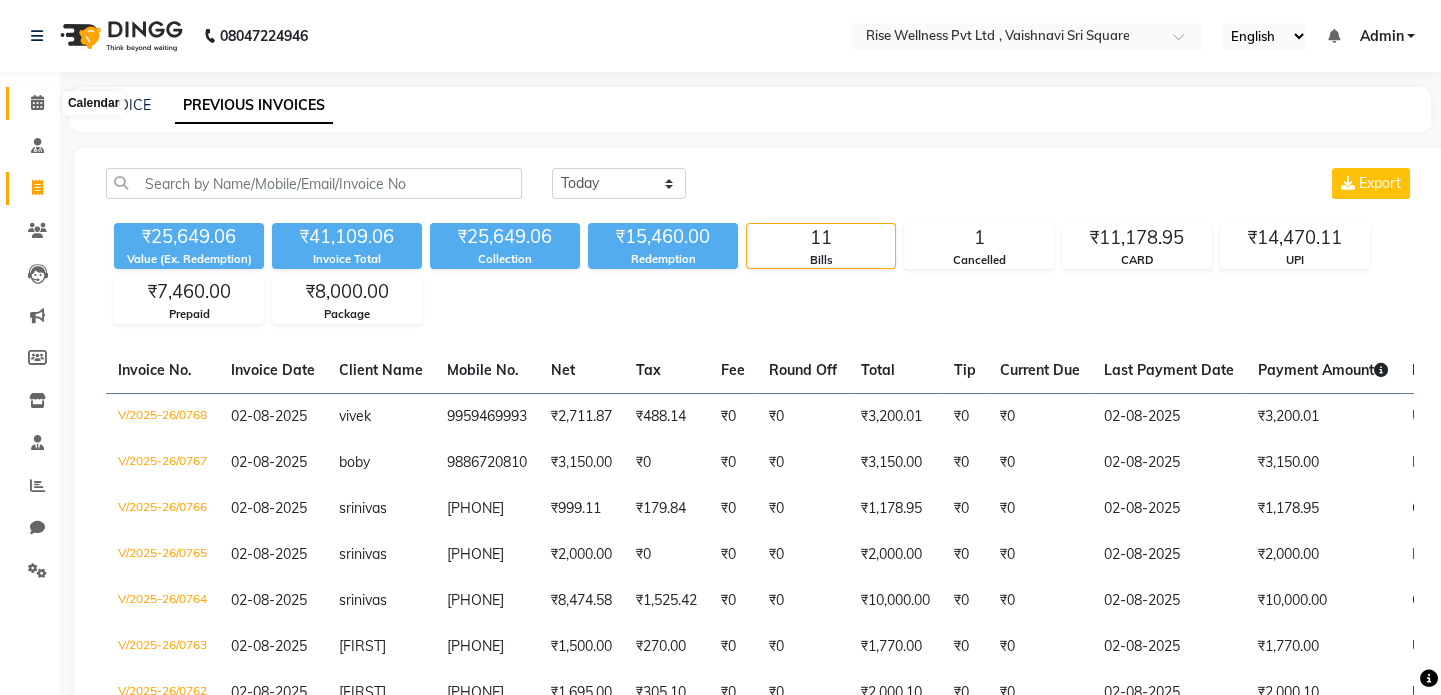click 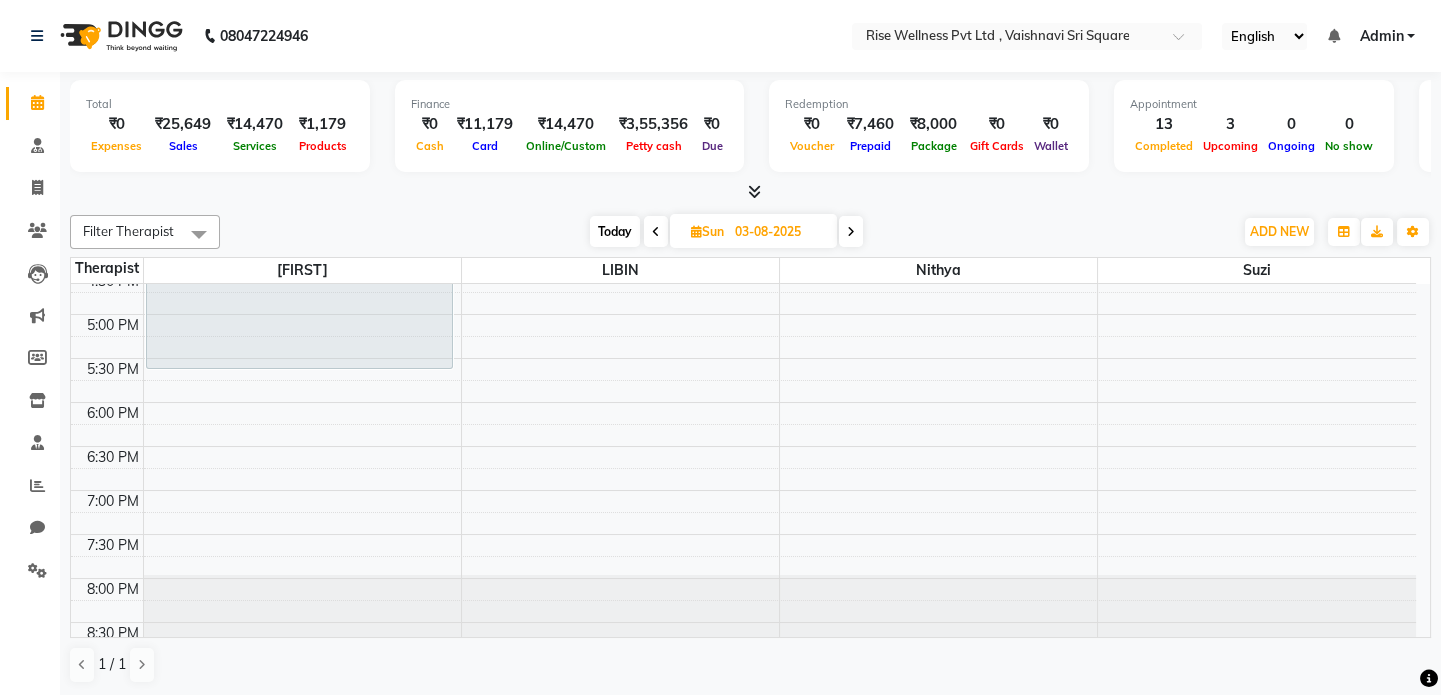 scroll, scrollTop: 785, scrollLeft: 0, axis: vertical 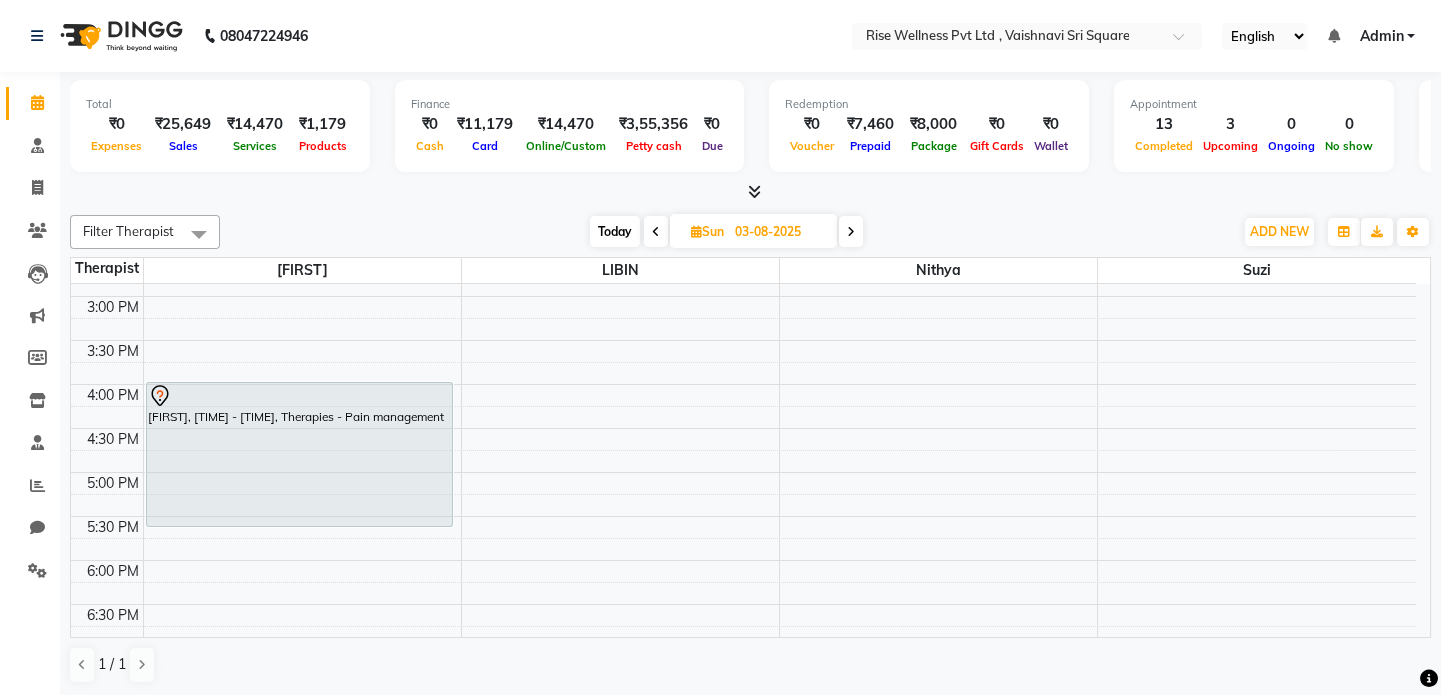 click on "[TIME] [TIME] [TIME] [TIME] [TIME] [TIME] [TIME] [TIME] [TIME] [TIME] [TIME] [TIME] [TIME] [TIME] [TIME] [TIME] [TIME] [TIME] [TIME] [TIME] [TIME] [TIME] [TIME] [TIME] [TIME] [TIME] [TIME]             [FIRST], [TIME] - [TIME], Therapies - Pain management             [FIRST], [TIME] - [TIME], Therapies - Pain management             [FIRST], [TIME] - [TIME], Abhyangam - Full body             [FIRST], [TIME] - [TIME], Therapies - Pain management             [FIRST], [TIME] - [TIME], Abhyangam - Full body" at bounding box center (743, 252) 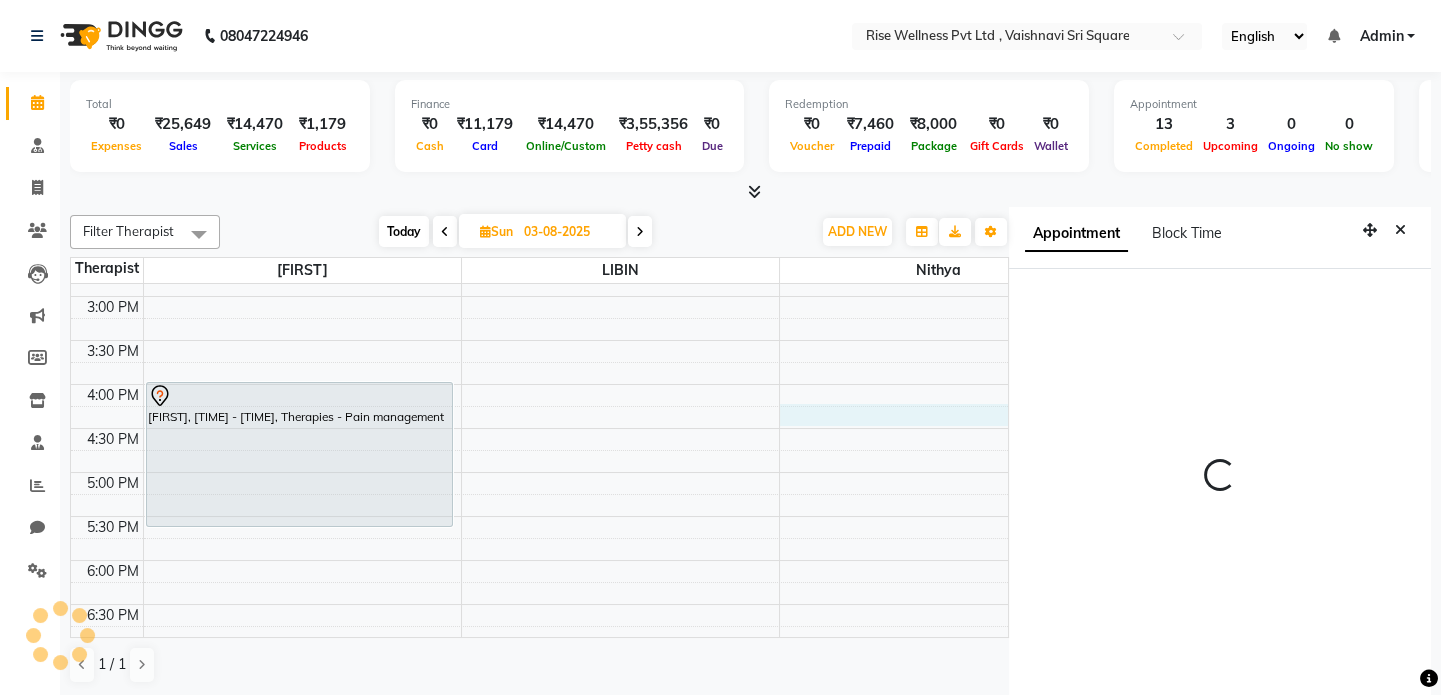 select on "69786" 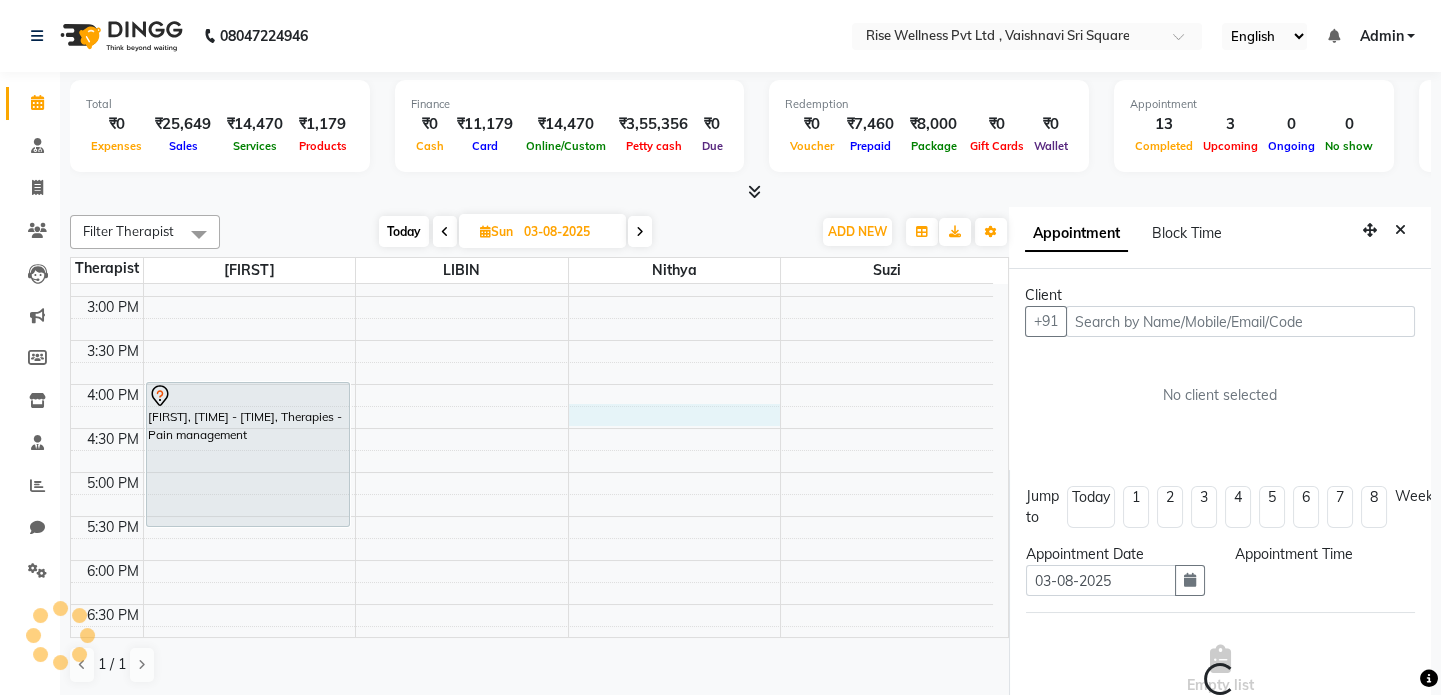 scroll, scrollTop: 8, scrollLeft: 0, axis: vertical 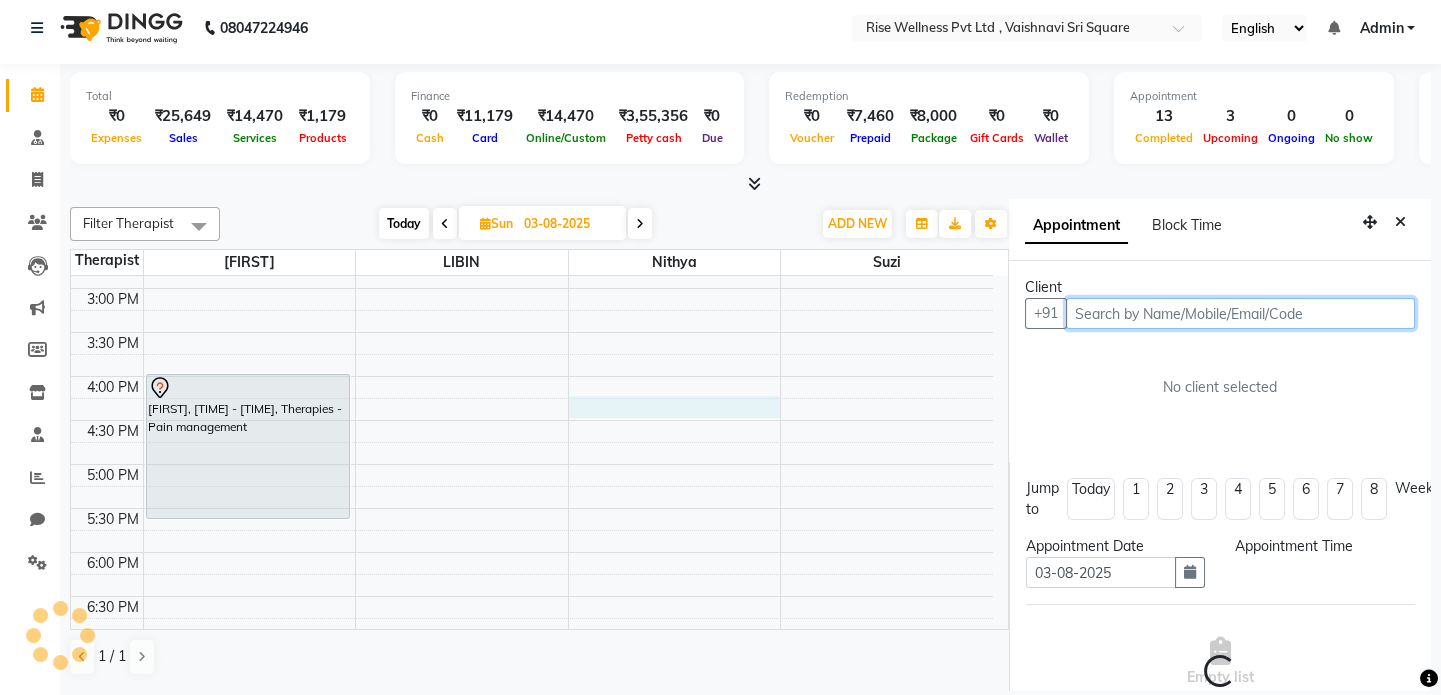 select on "975" 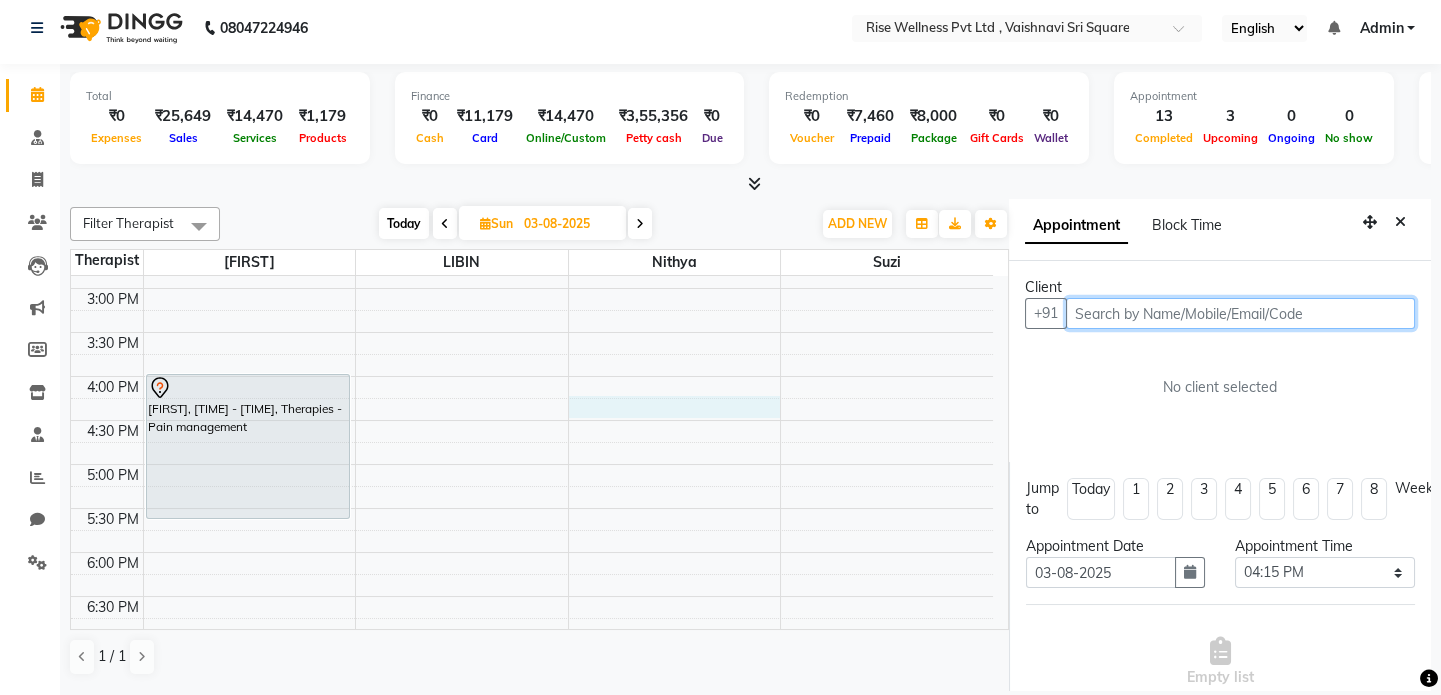 click on "[TIME] [TIME] [TIME] [TIME] [TIME] [TIME] [TIME] [TIME] [TIME] [TIME] [TIME] [TIME] [TIME] [TIME] [TIME] [TIME] [TIME] [TIME] [TIME] [TIME] [TIME] [TIME] [TIME] [TIME] [TIME] [TIME] [TIME]             [FIRST], [TIME] - [TIME], Therapies - Pain management             [FIRST], [TIME] - [TIME], Therapies - Pain management             [FIRST], [TIME] - [TIME], Abhyangam - Full body             [FIRST], [TIME] - [TIME], Therapies - Pain management             [FIRST], [TIME] - [TIME], Abhyangam - Full body" at bounding box center [532, 244] 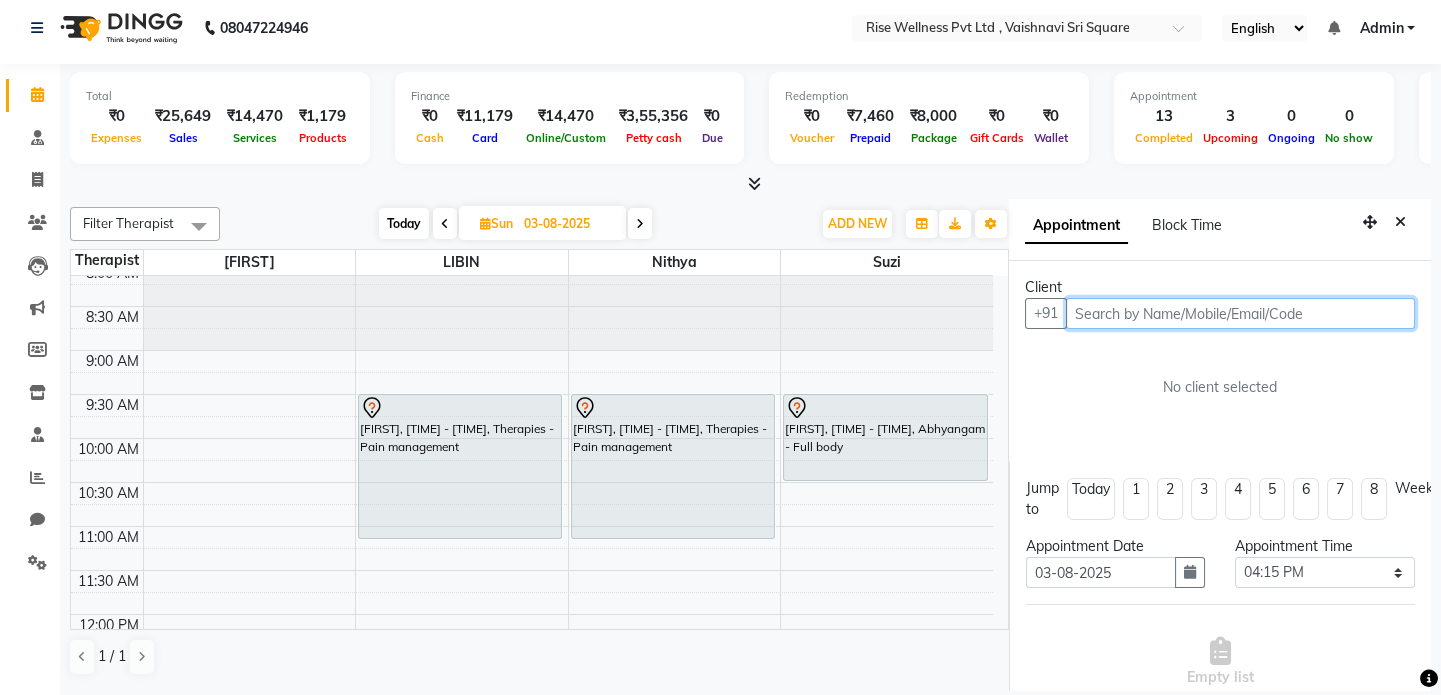 scroll, scrollTop: 0, scrollLeft: 0, axis: both 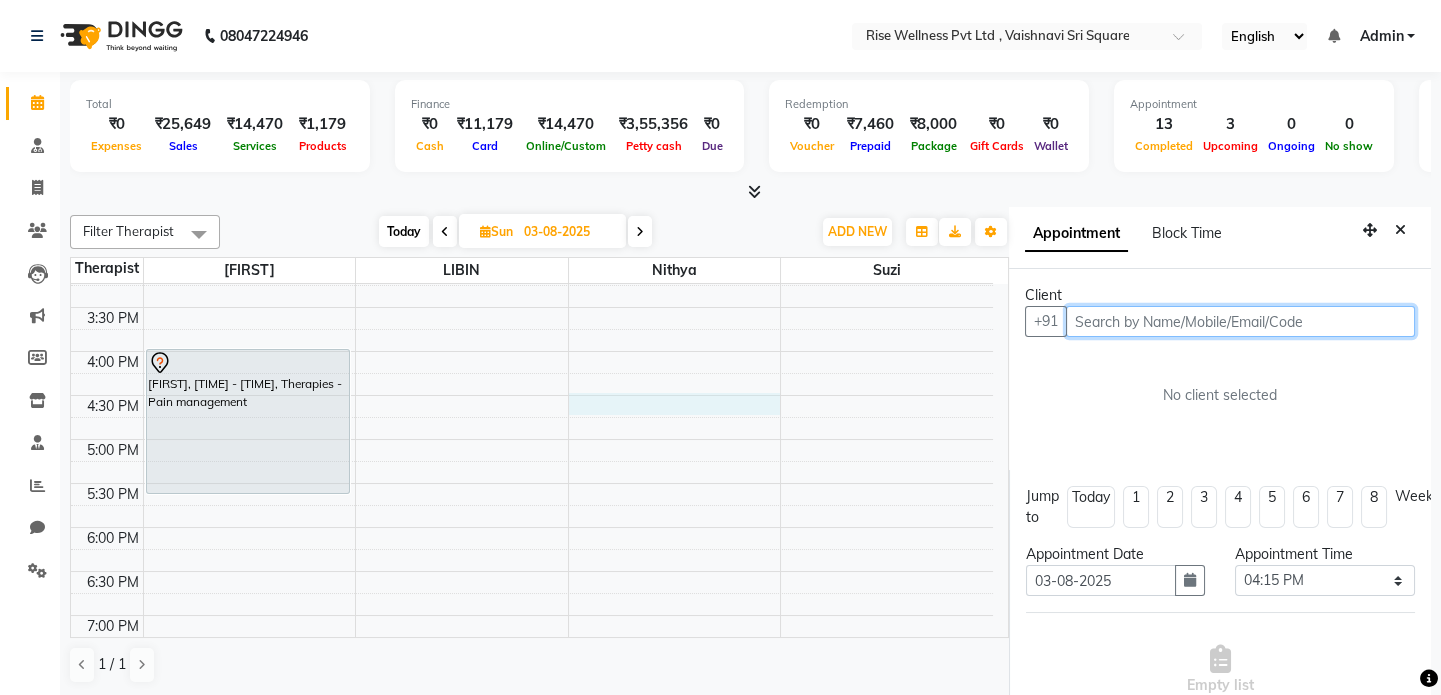 click on "[TIME] [TIME] [TIME] [TIME] [TIME] [TIME] [TIME] [TIME] [TIME] [TIME] [TIME] [TIME] [TIME] [TIME] [TIME] [TIME] [TIME] [TIME] [TIME] [TIME] [TIME] [TIME] [TIME] [TIME] [TIME] [TIME] [TIME]             [FIRST], [TIME] - [TIME], Therapies - Pain management             [FIRST], [TIME] - [TIME], Therapies - Pain management             [FIRST], [TIME] - [TIME], Abhyangam - Full body             [FIRST], [TIME] - [TIME], Therapies - Pain management             [FIRST], [TIME] - [TIME], Abhyangam - Full body" at bounding box center [532, 219] 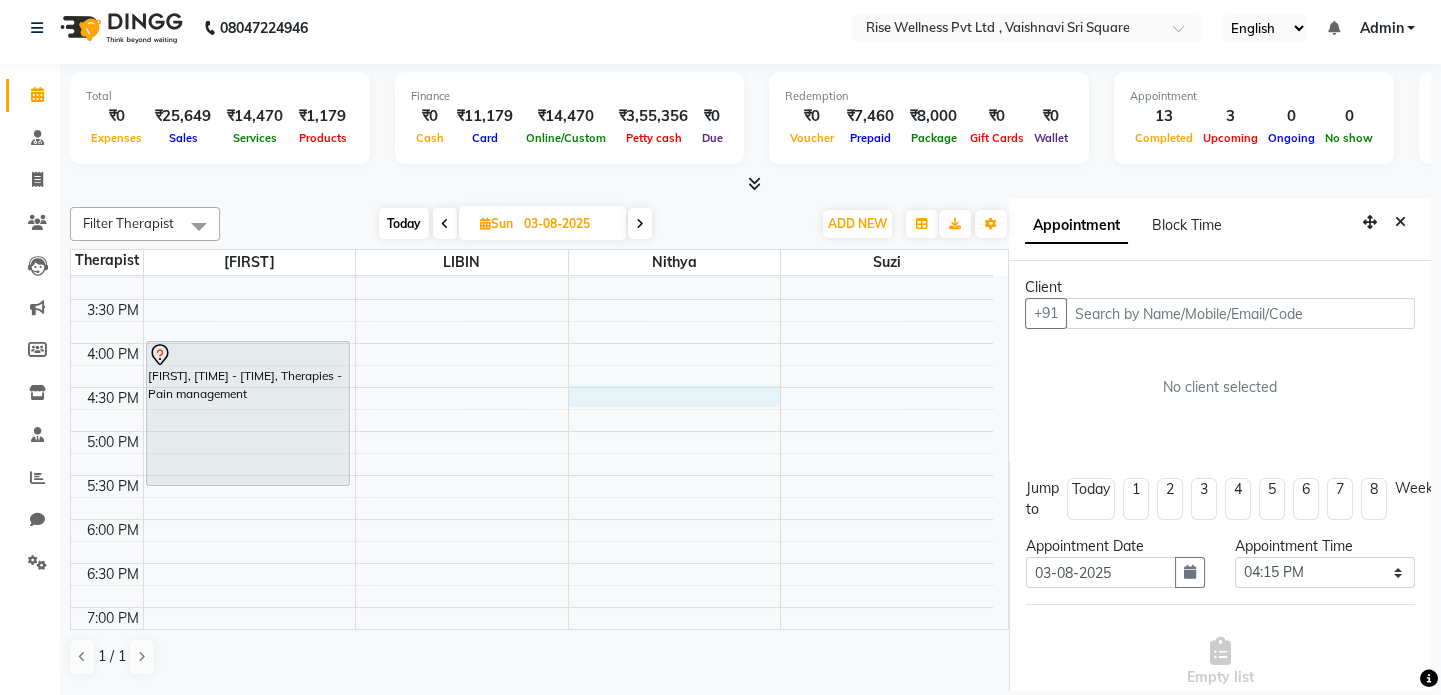 select on "69786" 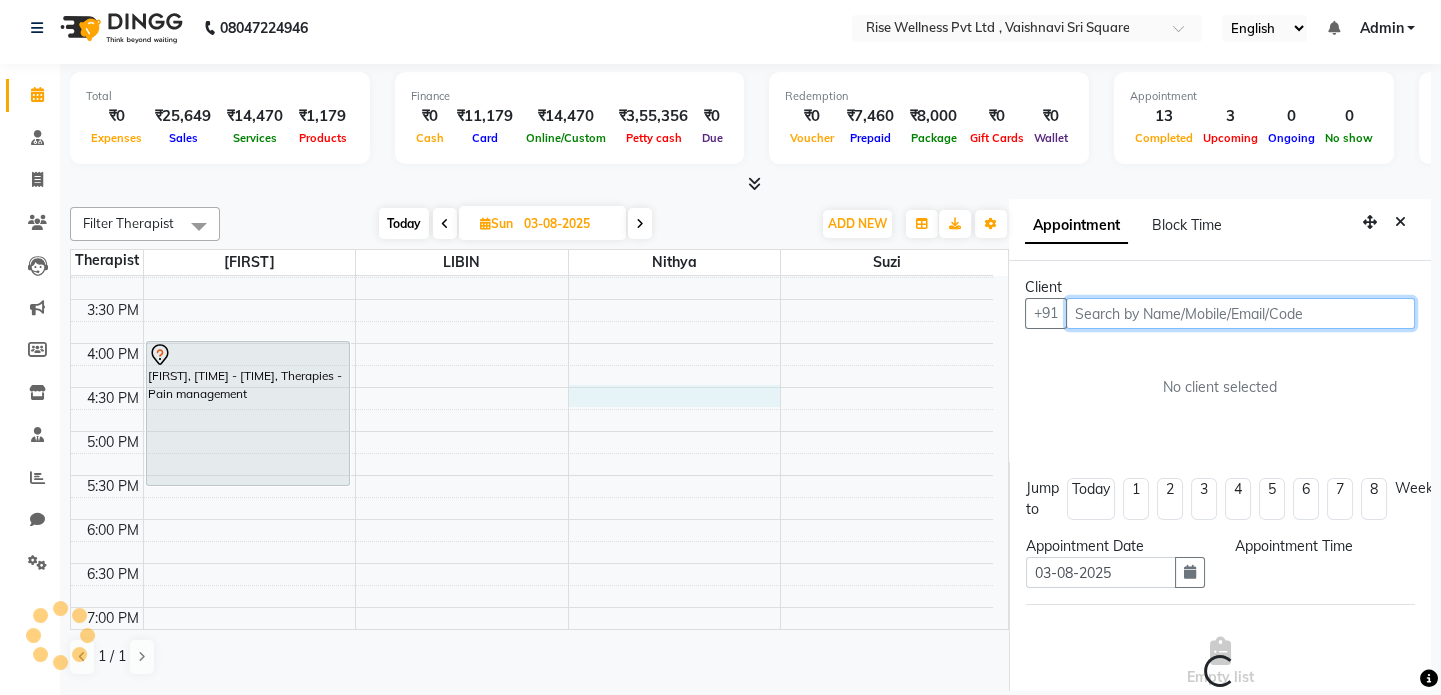 select on "990" 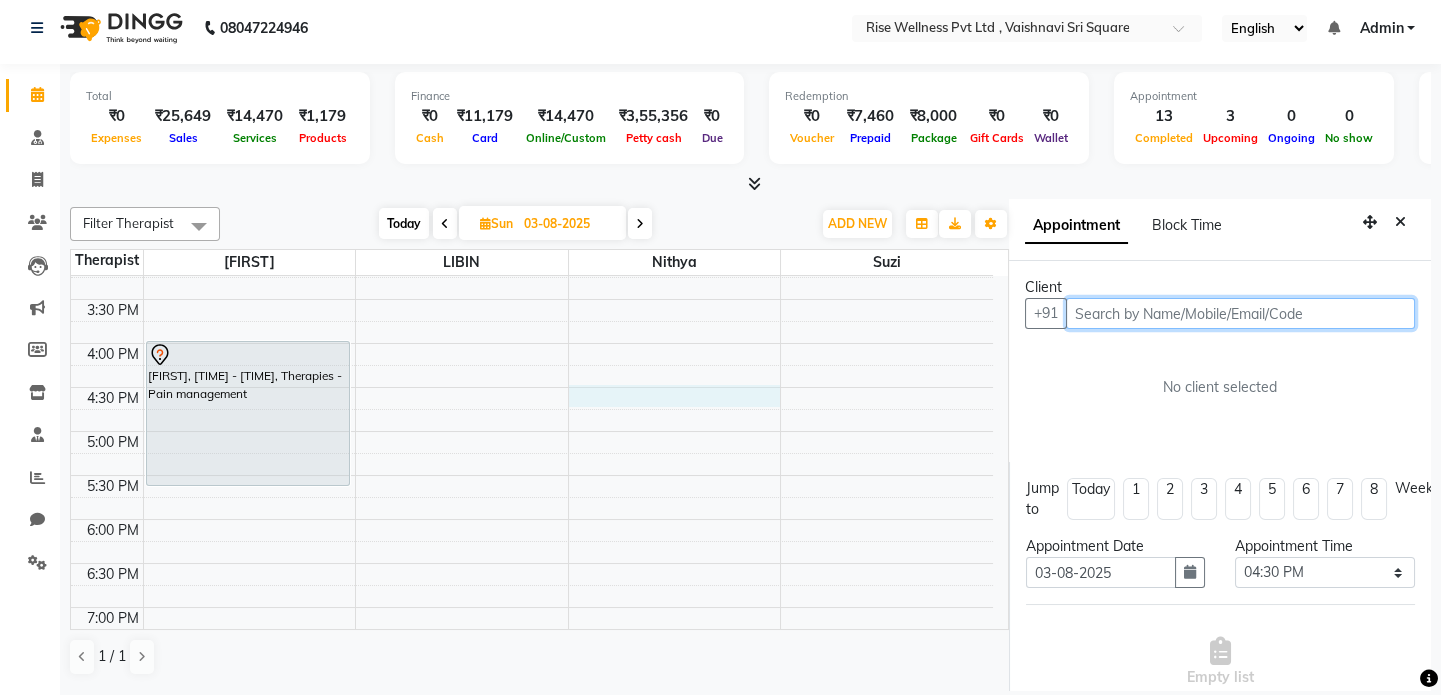 click at bounding box center (1240, 313) 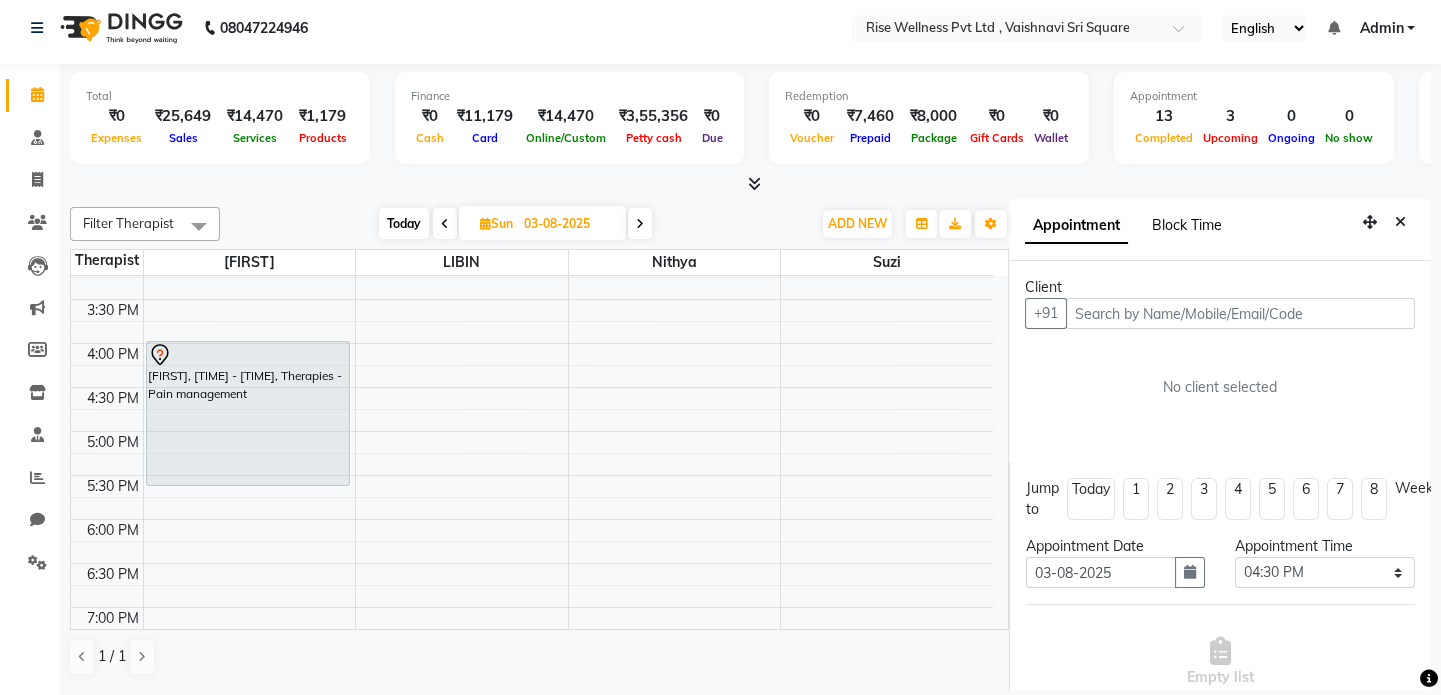 click on "Block Time" at bounding box center [1187, 225] 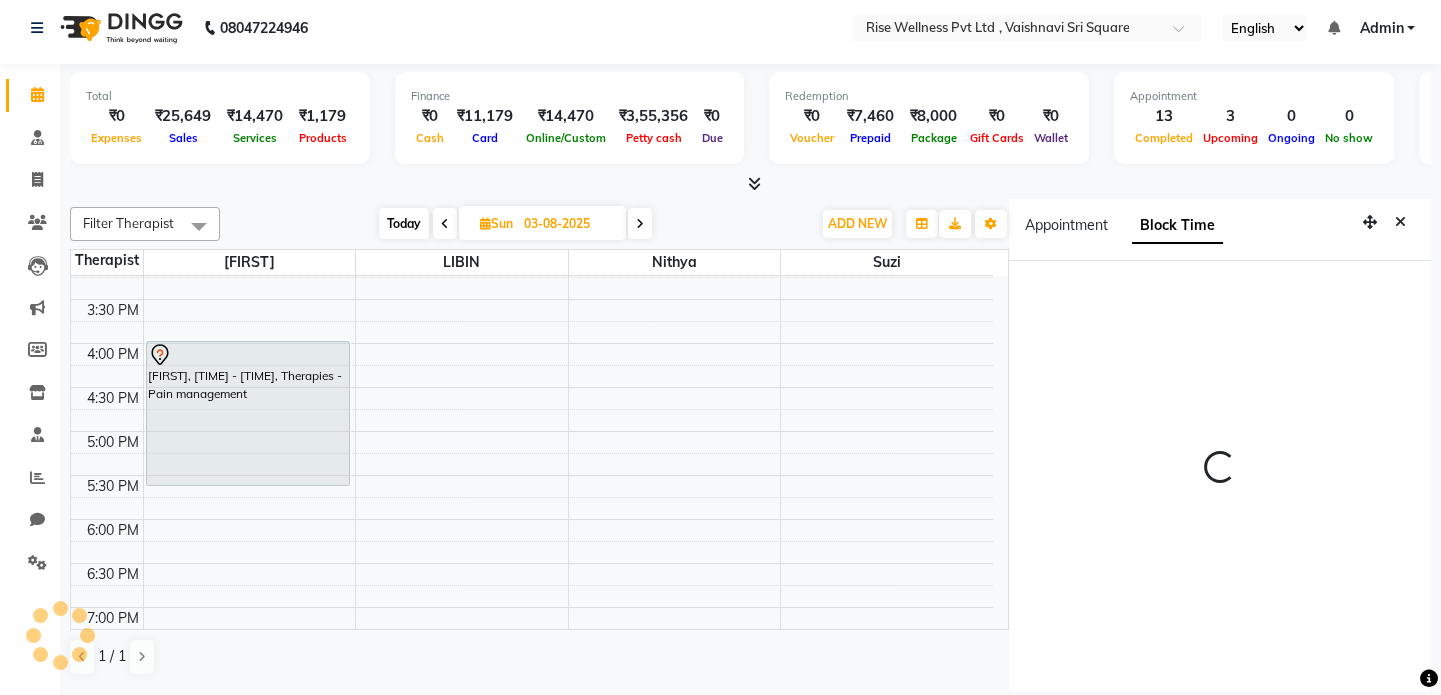 scroll, scrollTop: 0, scrollLeft: 0, axis: both 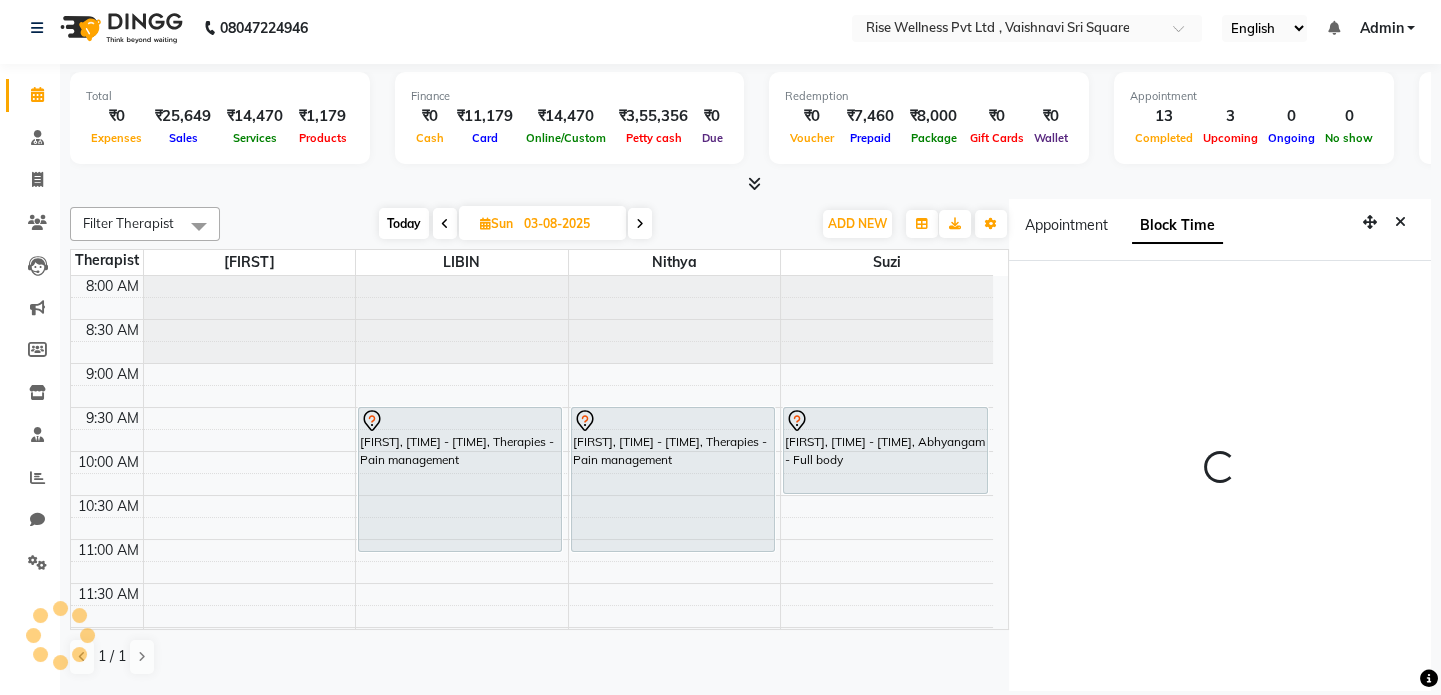 select on "69786" 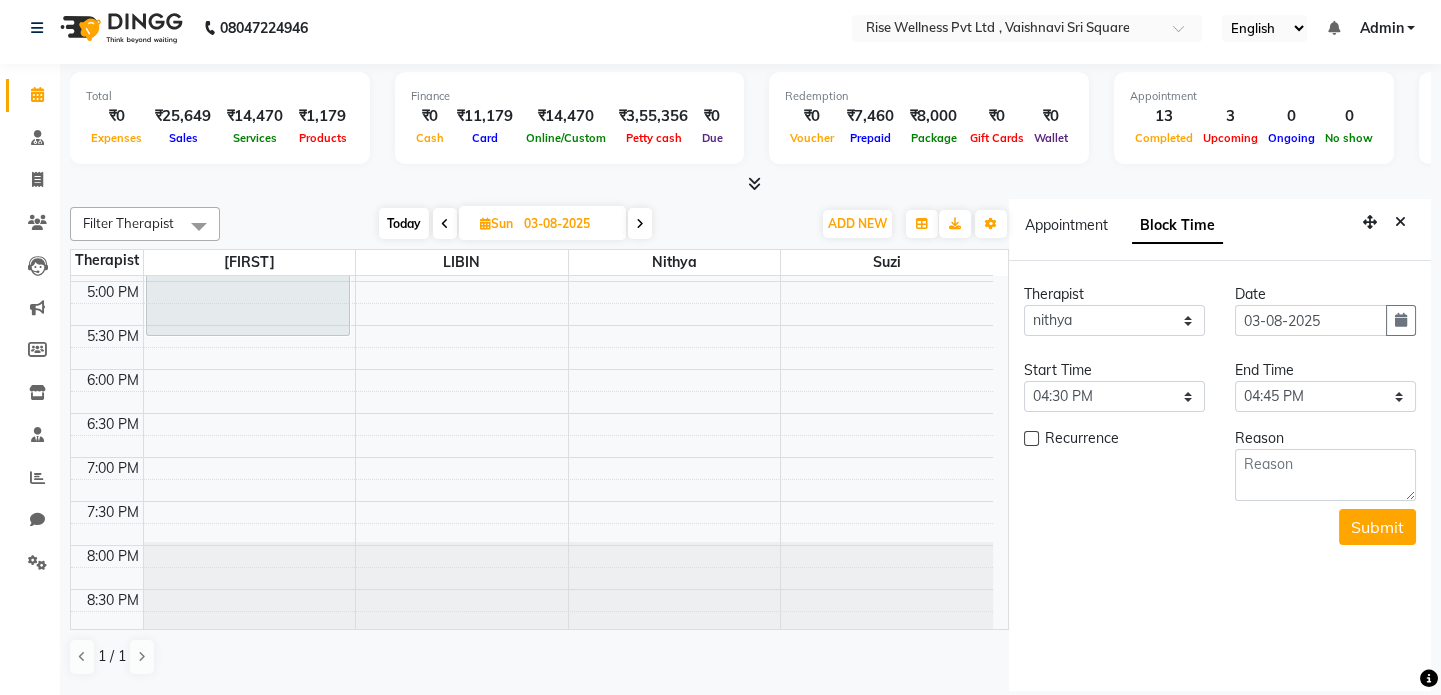 scroll, scrollTop: 785, scrollLeft: 0, axis: vertical 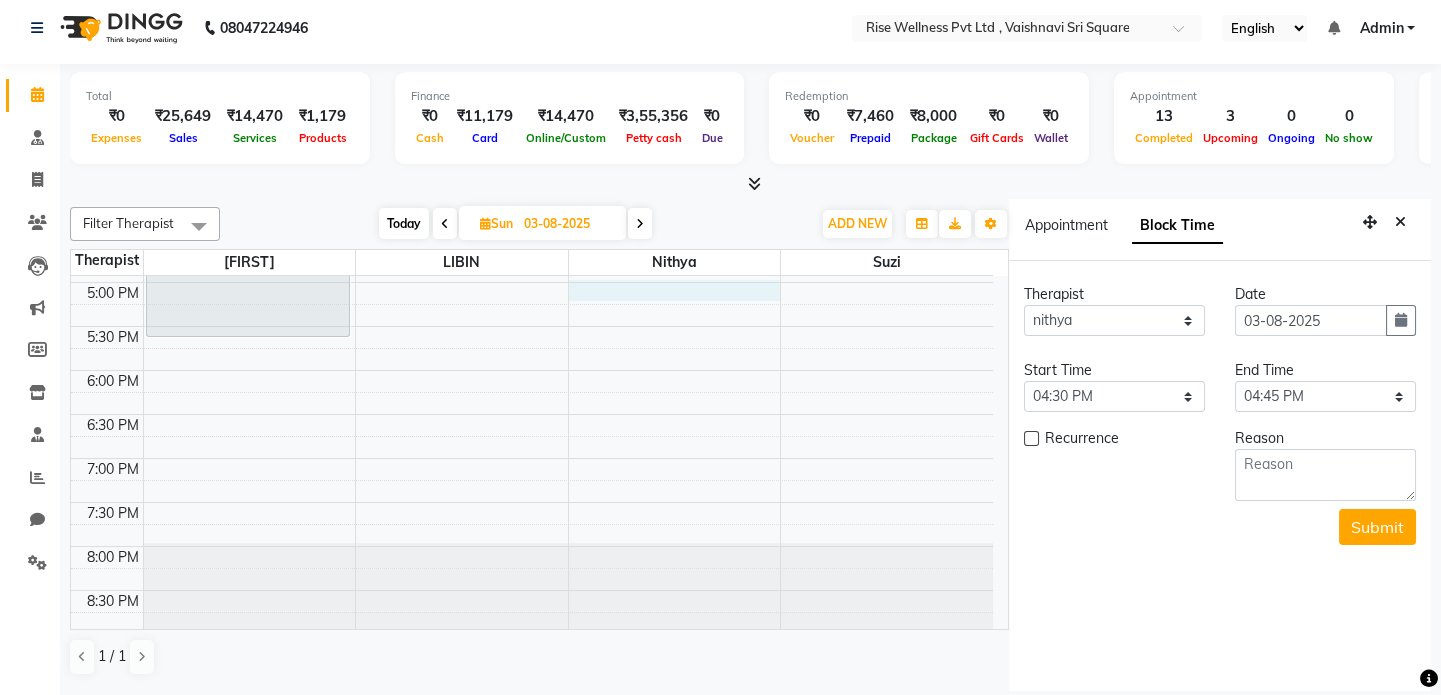 click on "[TIME] [TIME] [TIME] [TIME] [TIME] [TIME] [TIME] [TIME] [TIME] [TIME] [TIME] [TIME] [TIME] [TIME] [TIME] [TIME] [TIME] [TIME] [TIME] [TIME] [TIME] [TIME] [TIME] [TIME] [TIME] [TIME] [TIME]             [FIRST], [TIME] - [TIME], Therapies - Pain management             [FIRST], [TIME] - [TIME], Therapies - Pain management             [FIRST], [TIME] - [TIME], Abhyangam - Full body             [FIRST], [TIME] - [TIME], Therapies - Pain management             [FIRST], [TIME] - [TIME], Abhyangam - Full body" at bounding box center [532, 62] 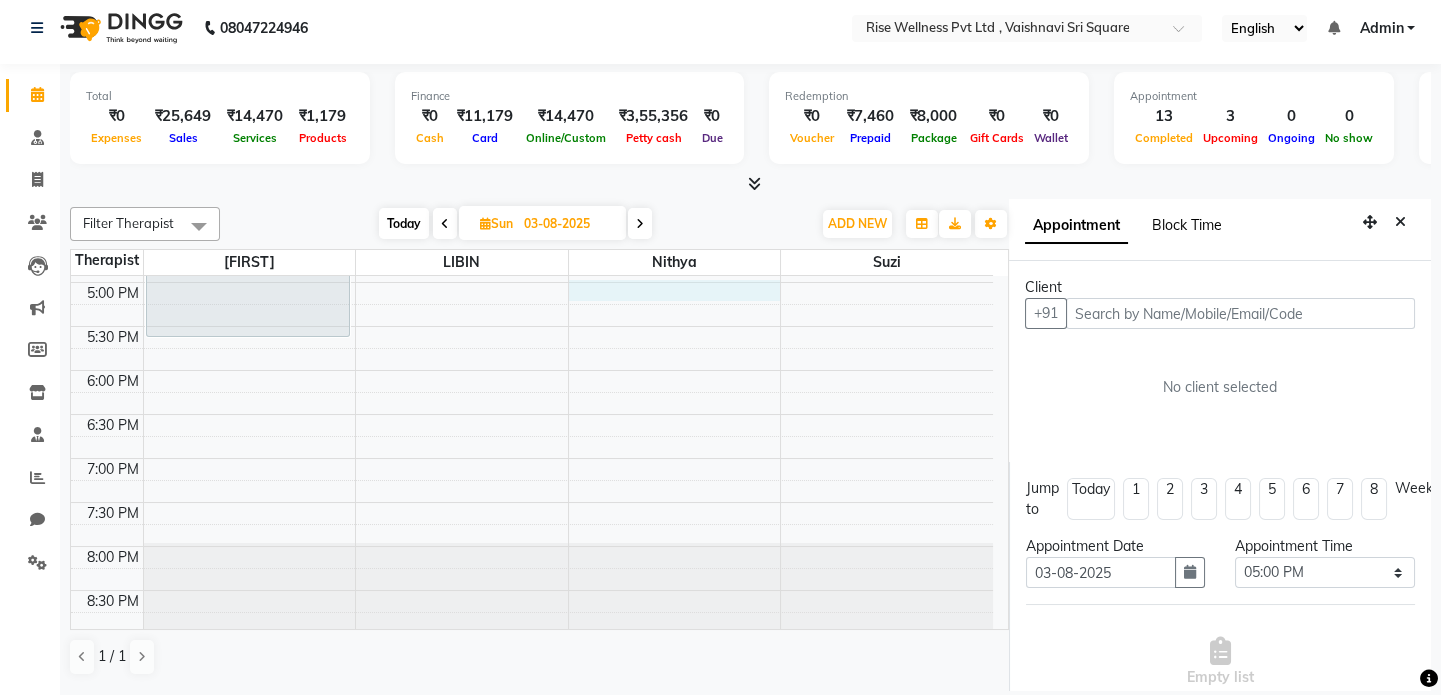 click on "Block Time" at bounding box center [1187, 225] 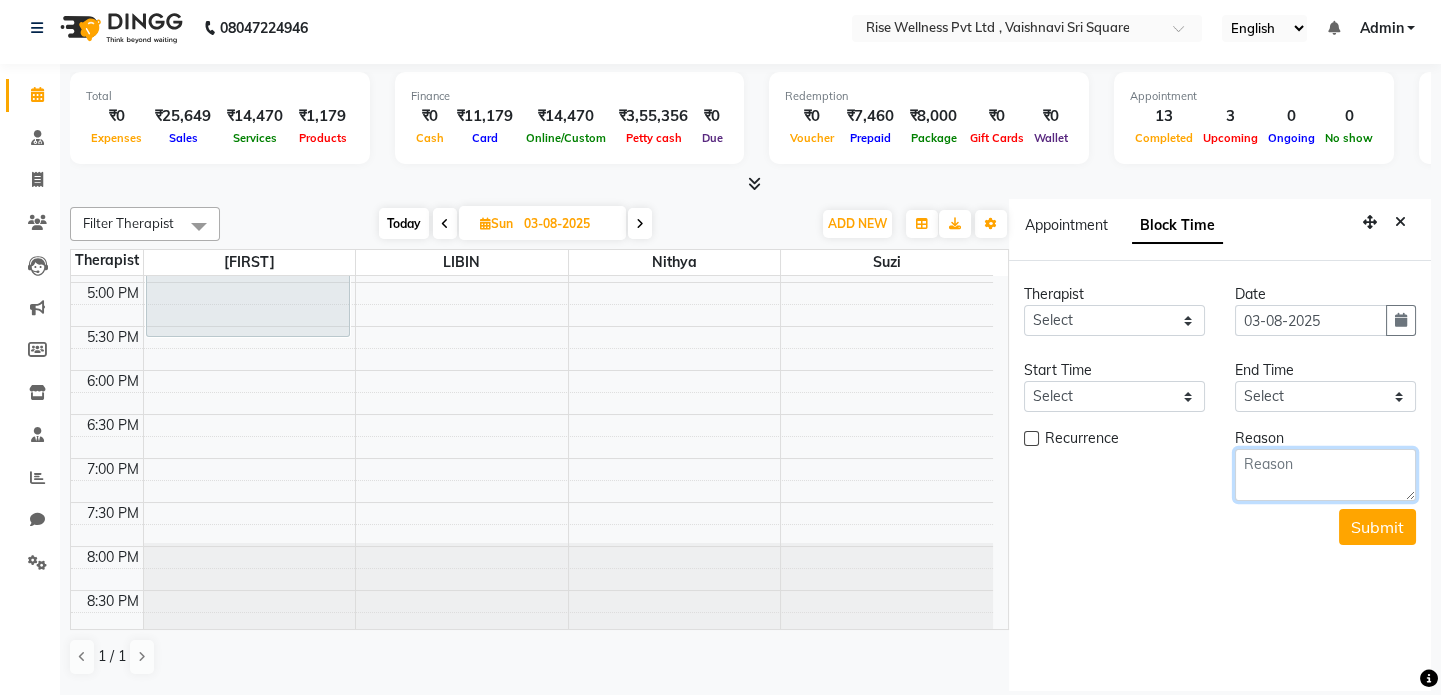 click at bounding box center [1325, 475] 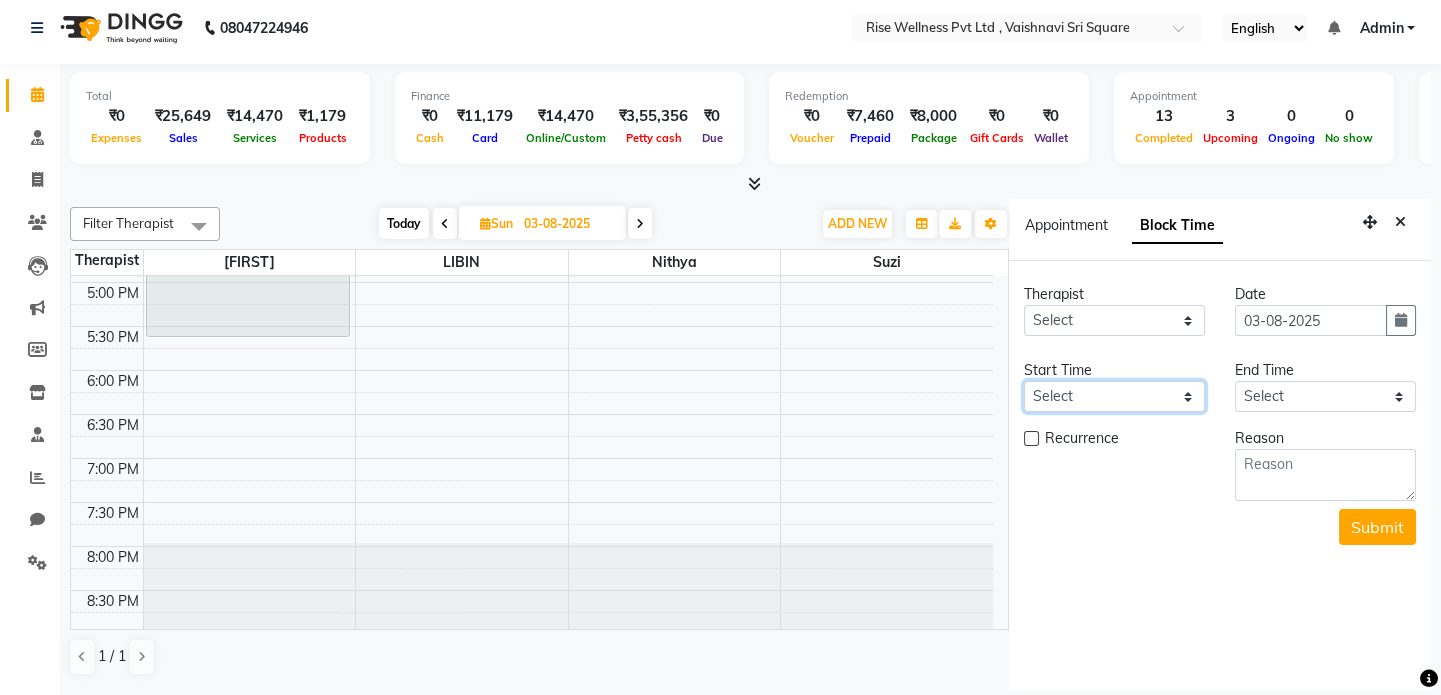 click on "Select" at bounding box center [1114, 396] 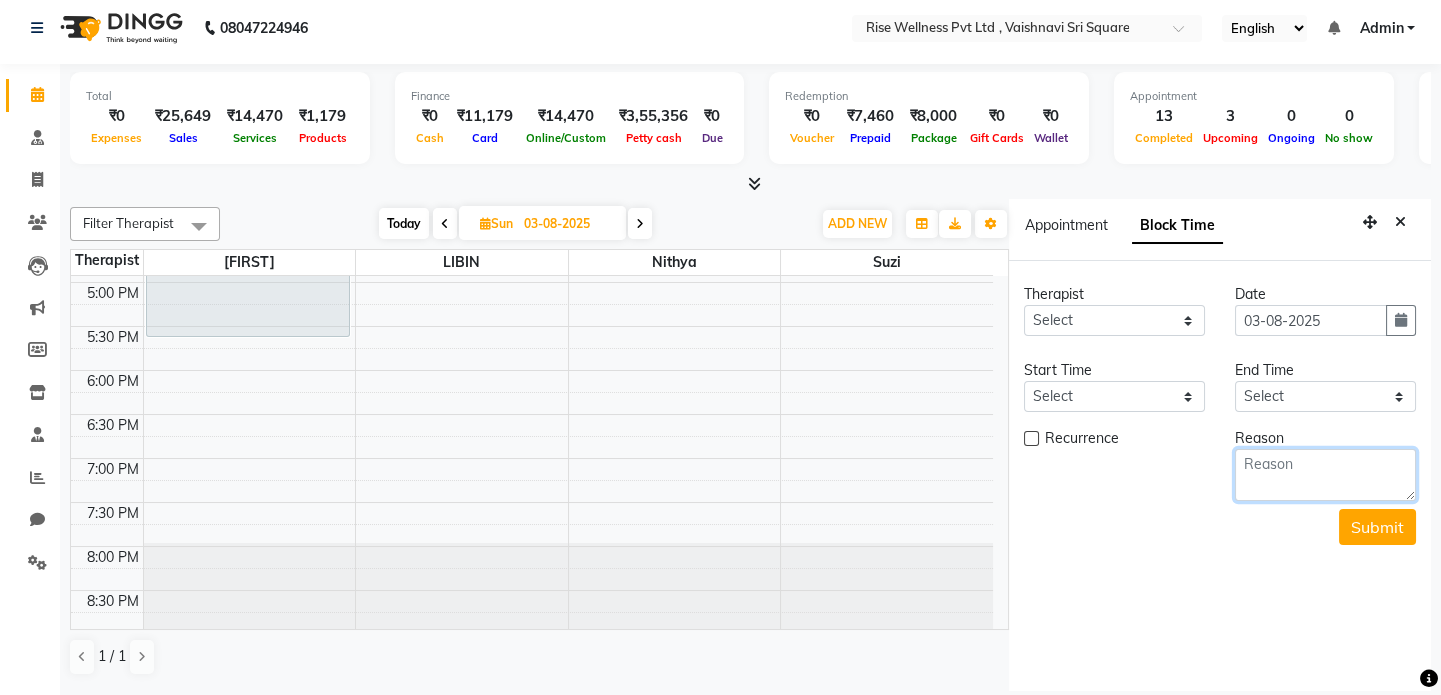 click at bounding box center [1325, 475] 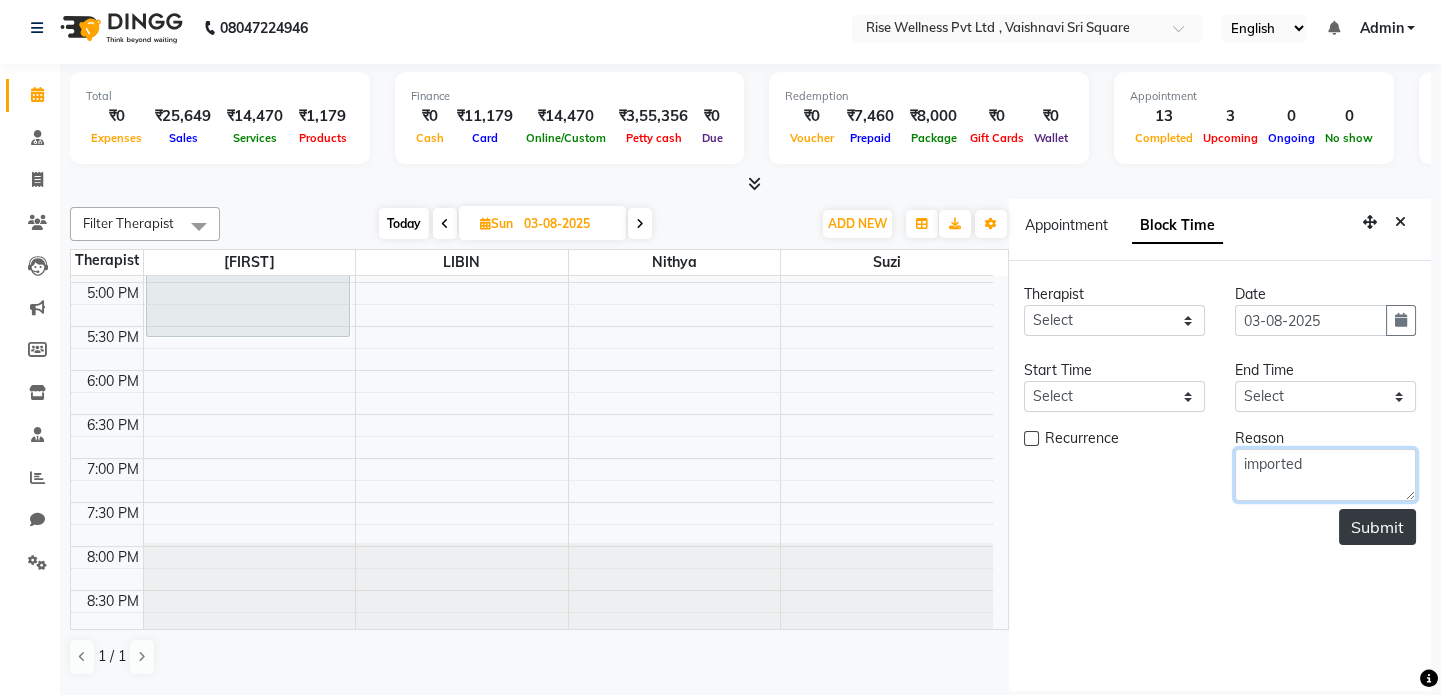 type on "imported" 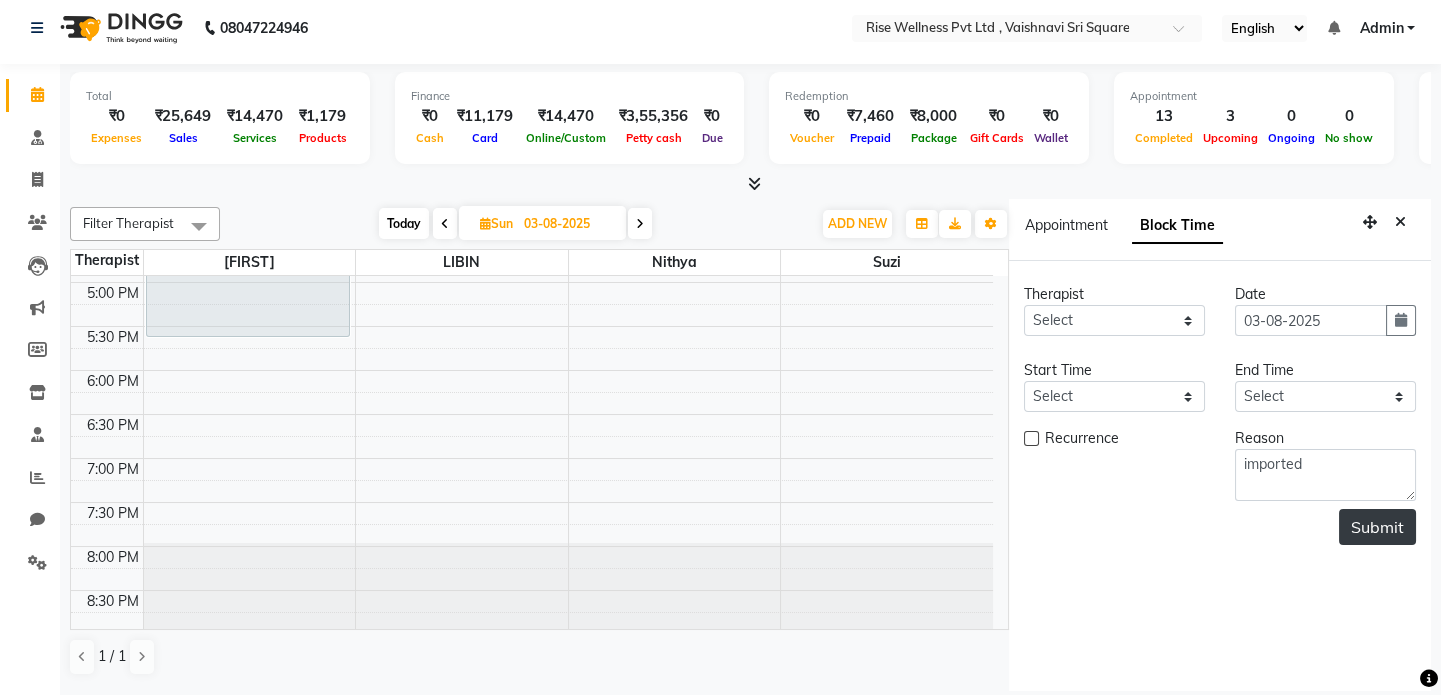 click on "Submit" at bounding box center [1377, 527] 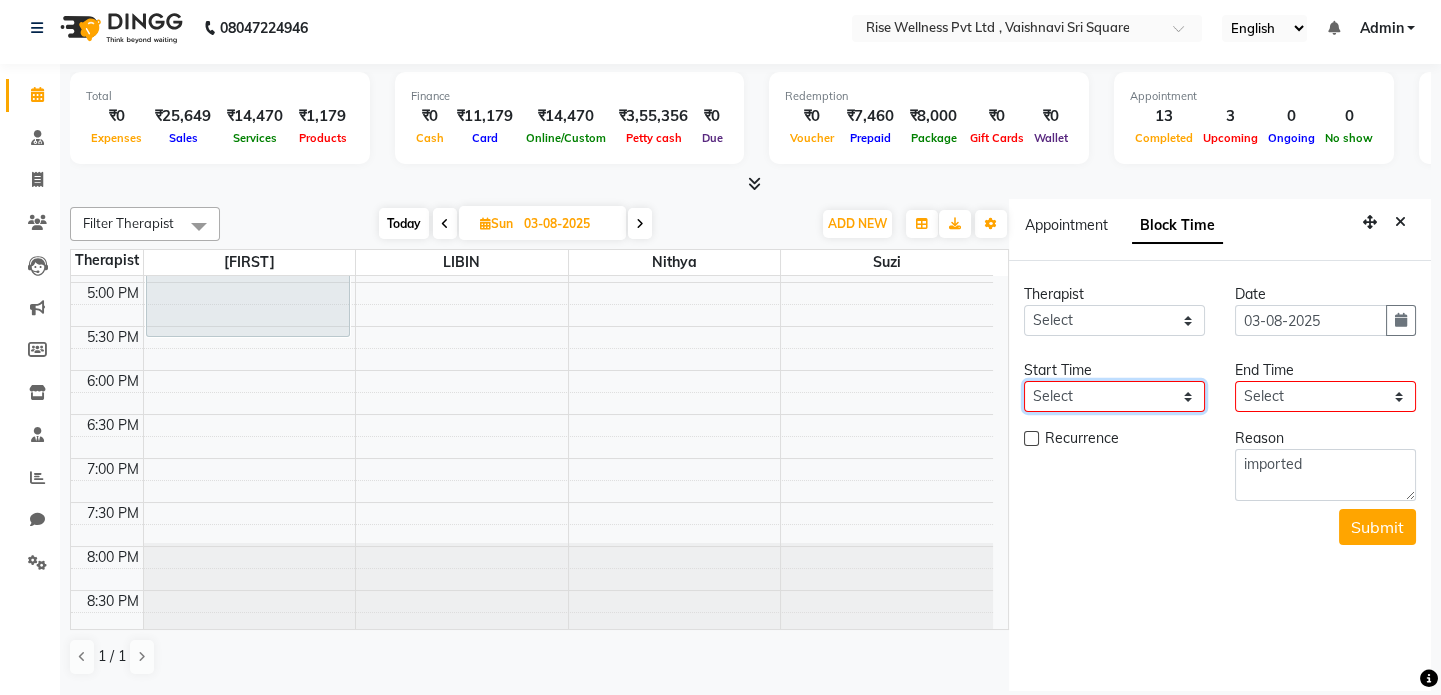 click on "Select" at bounding box center [1114, 396] 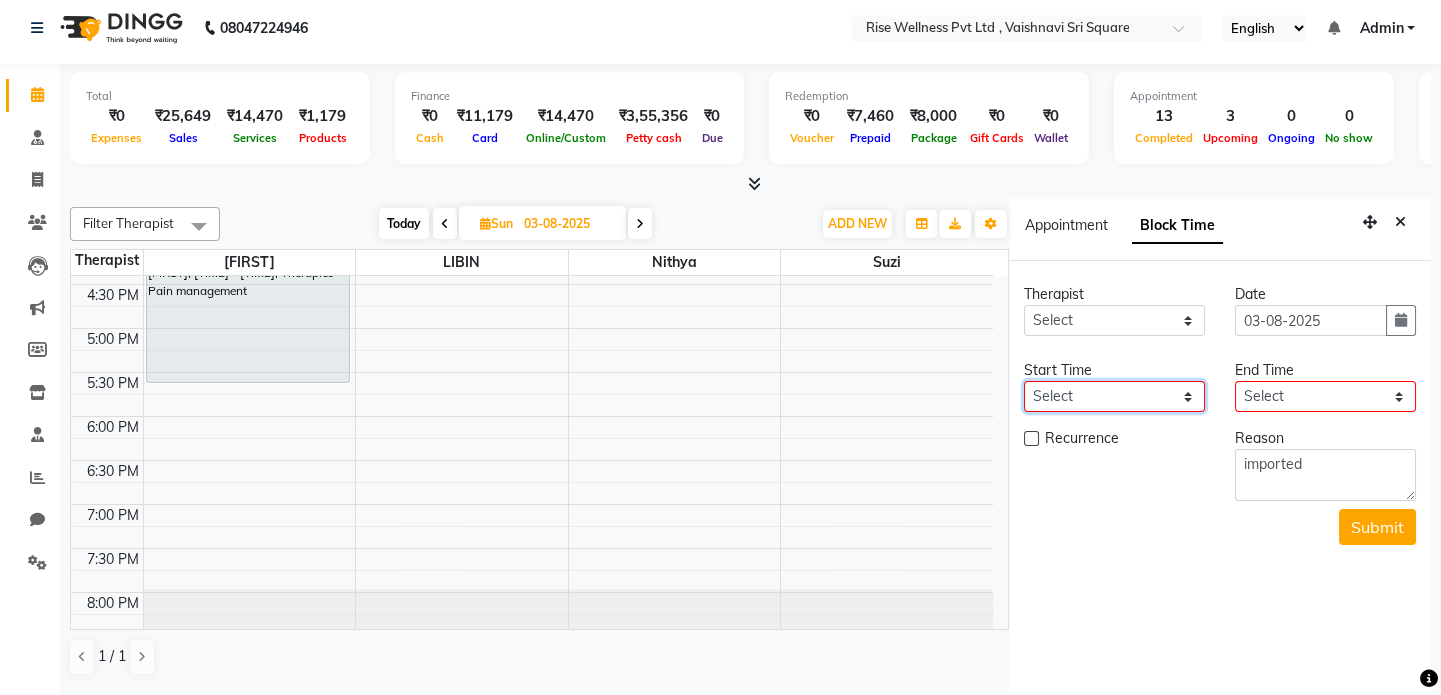 scroll, scrollTop: 694, scrollLeft: 0, axis: vertical 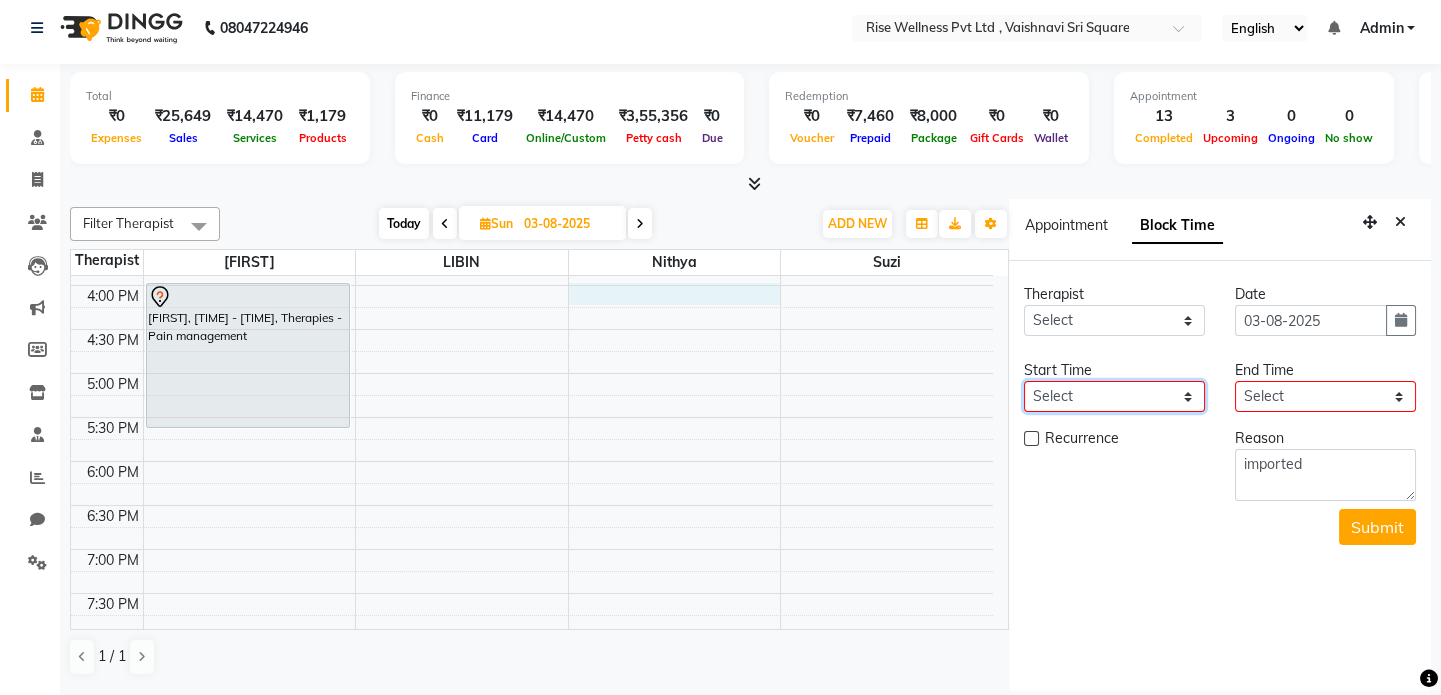 click on "[TIME] [TIME] [TIME] [TIME] [TIME] [TIME] [TIME] [TIME] [TIME] [TIME] [TIME] [TIME] [TIME] [TIME] [TIME] [TIME] [TIME] [TIME] [TIME] [TIME] [TIME] [TIME] [TIME] [TIME] [TIME] [TIME] [TIME]             [FIRST], [TIME] - [TIME], Therapies - Pain management             [FIRST], [TIME] - [TIME], Therapies - Pain management             [FIRST], [TIME] - [TIME], Abhyangam - Full body             [FIRST], [TIME] - [TIME], Therapies - Pain management             [FIRST], [TIME] - [TIME], Abhyangam - Full body" at bounding box center (532, 153) 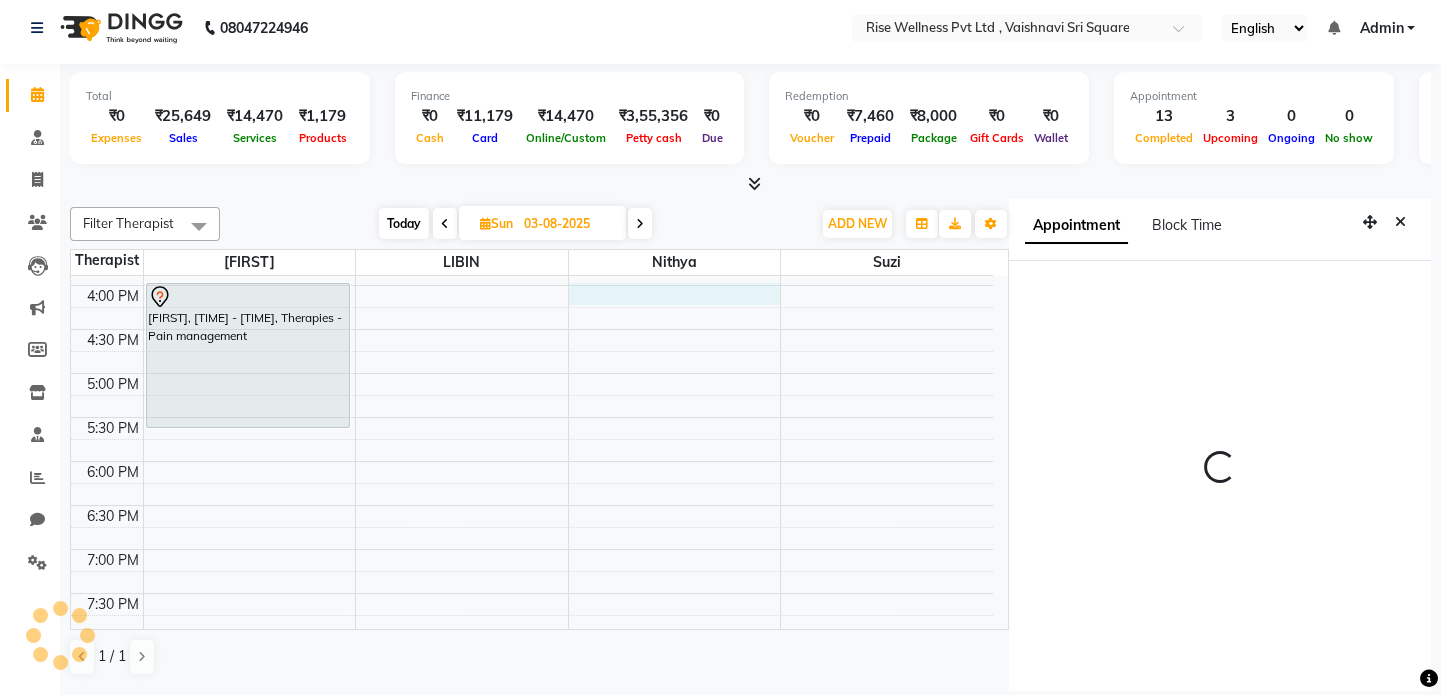 select on "960" 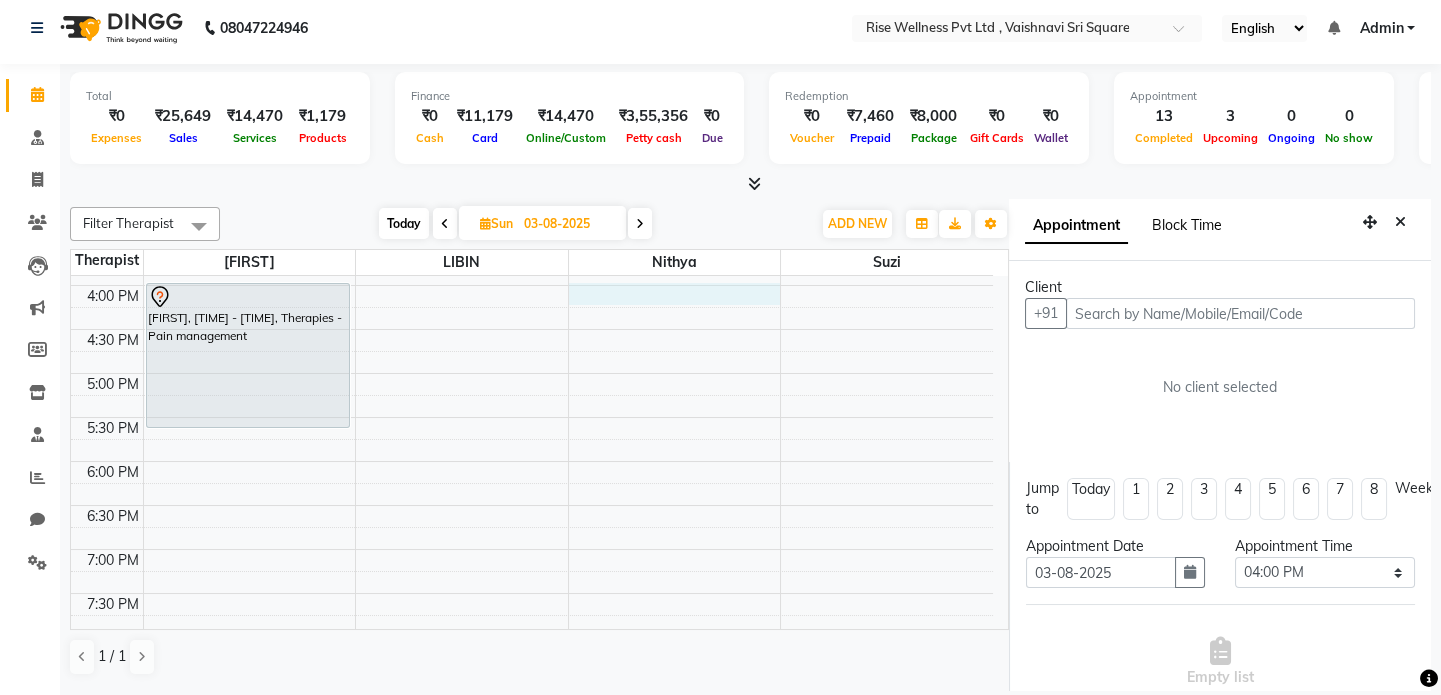 click on "Block Time" at bounding box center [1187, 225] 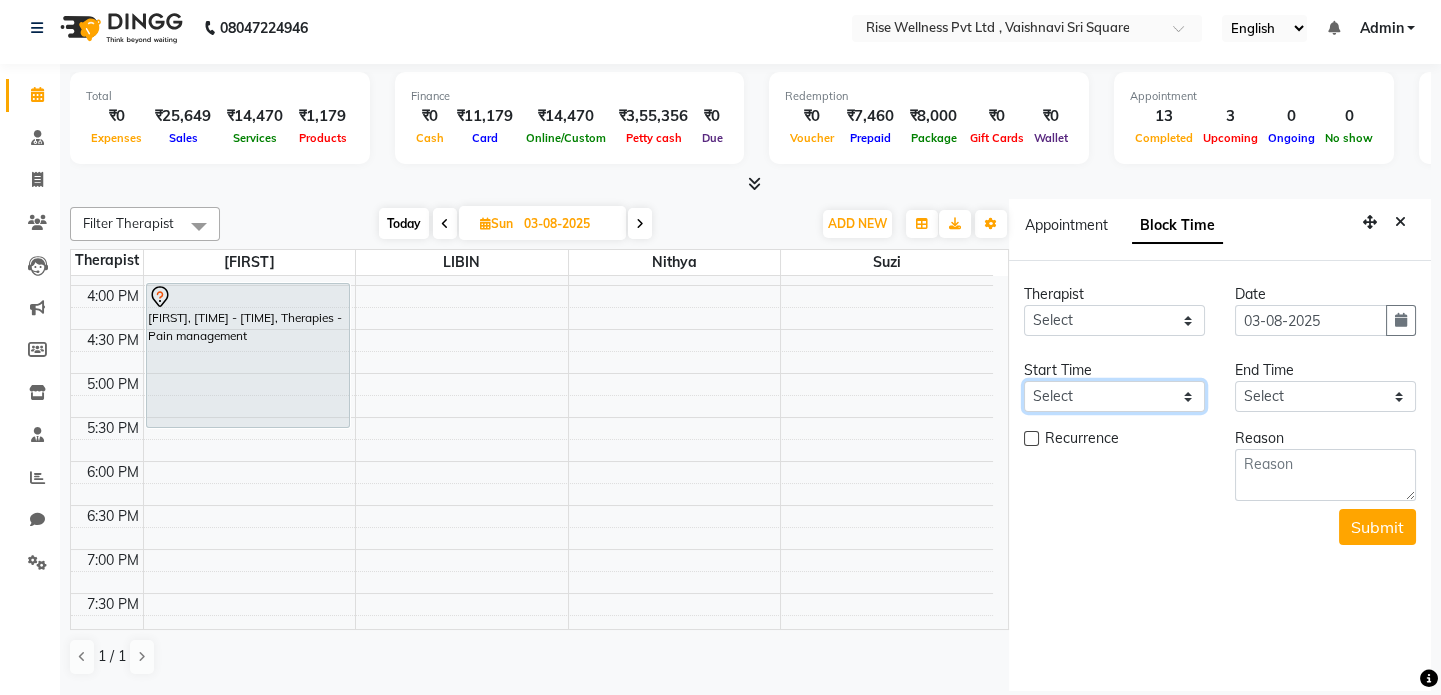 click on "Select" at bounding box center [1114, 396] 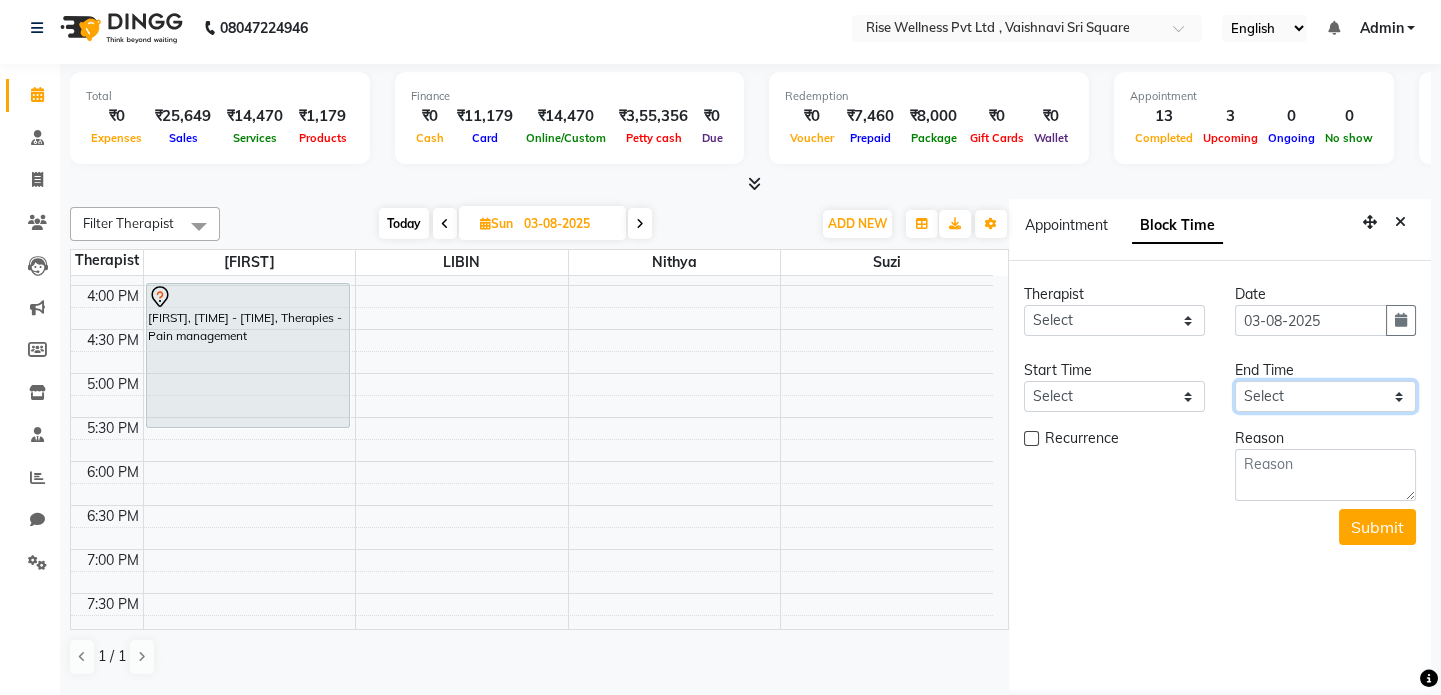 click on "Select" at bounding box center [1325, 396] 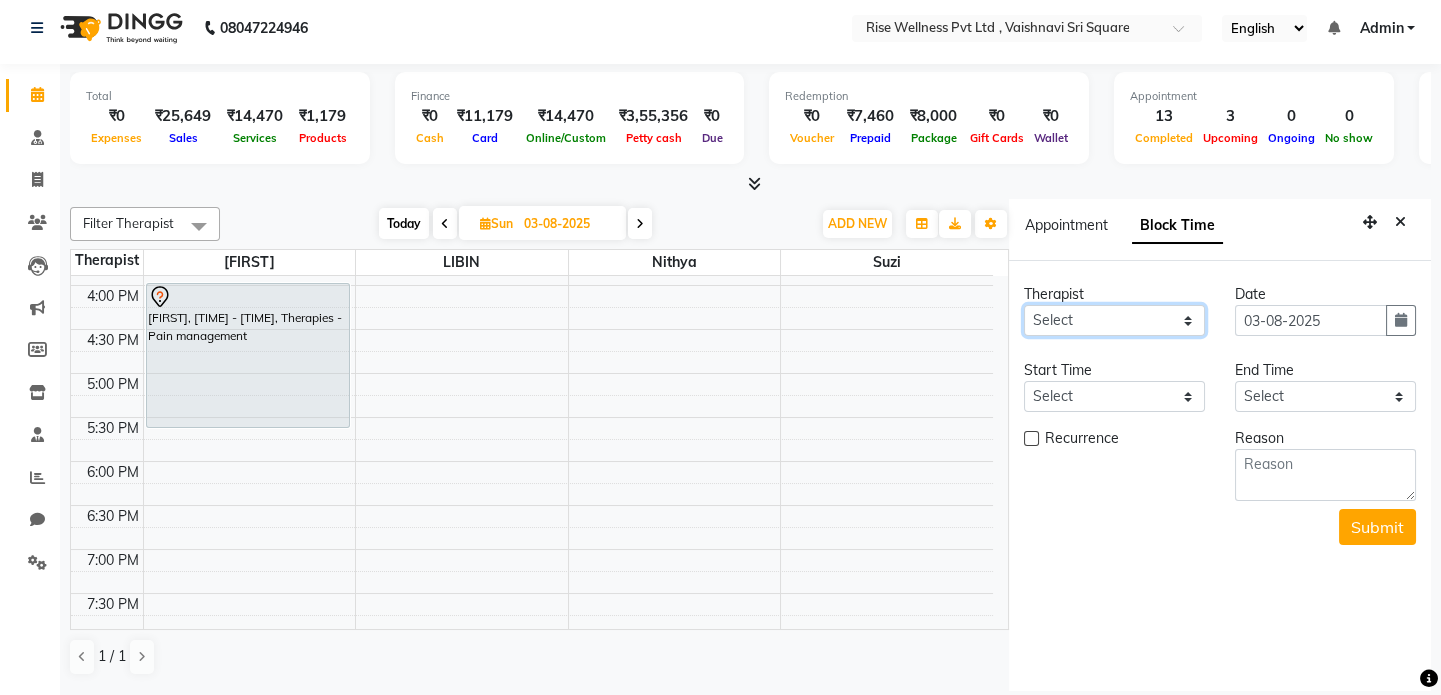 click on "Select LIBIN nithya [NAME] suzi" at bounding box center (1114, 320) 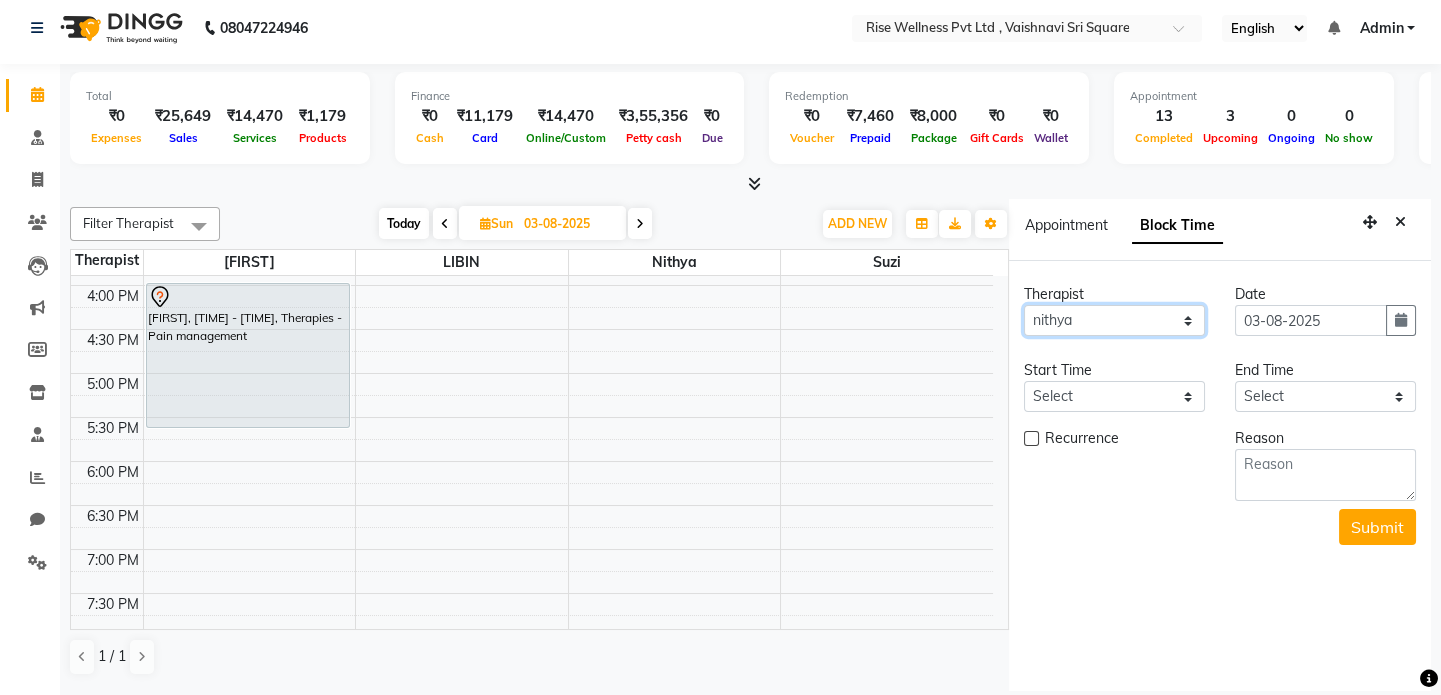 click on "Select LIBIN nithya [NAME] suzi" at bounding box center (1114, 320) 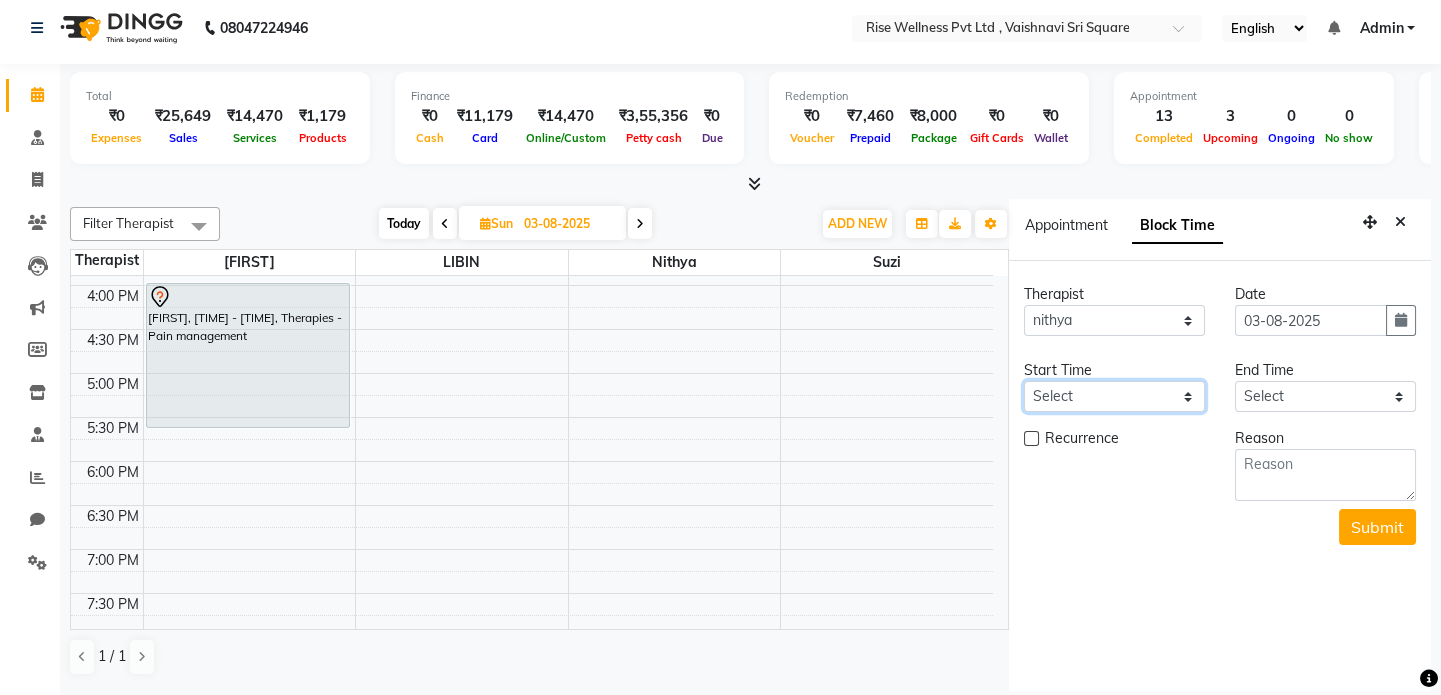 click on "Select" at bounding box center [1114, 396] 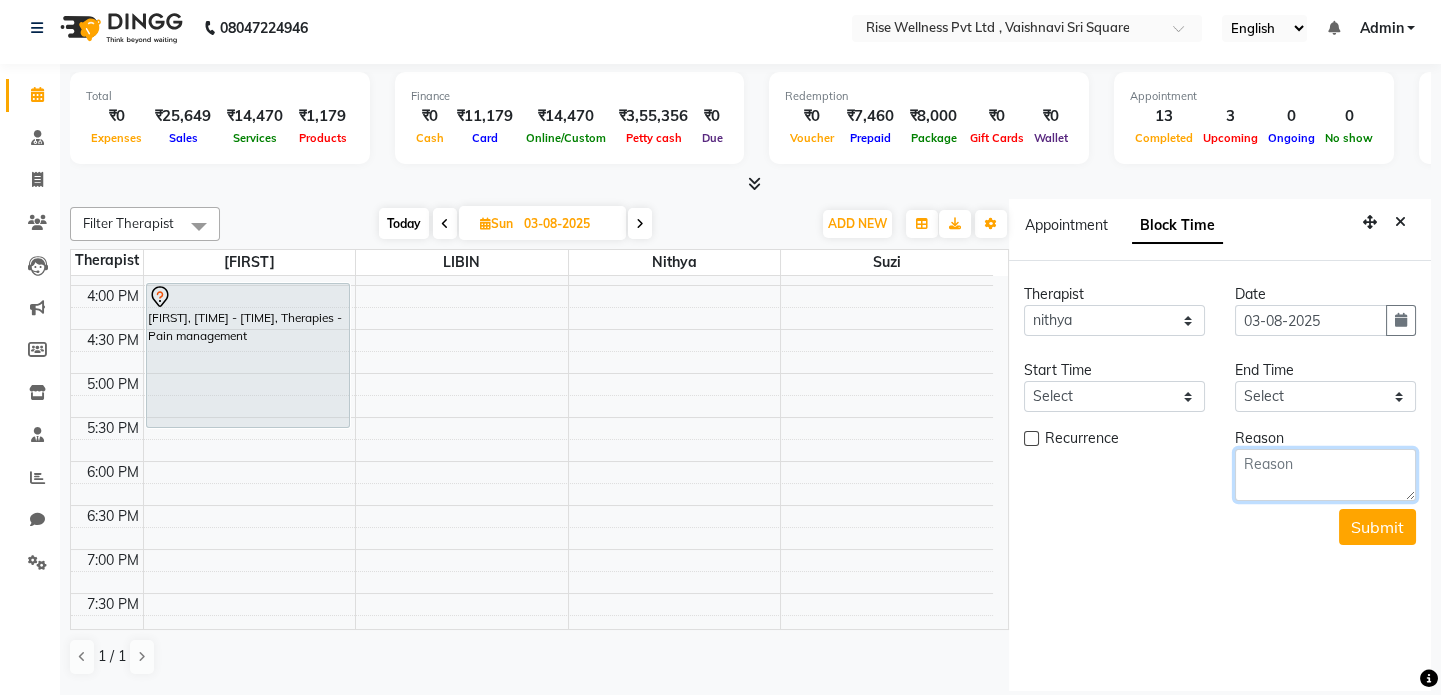 click at bounding box center [1325, 475] 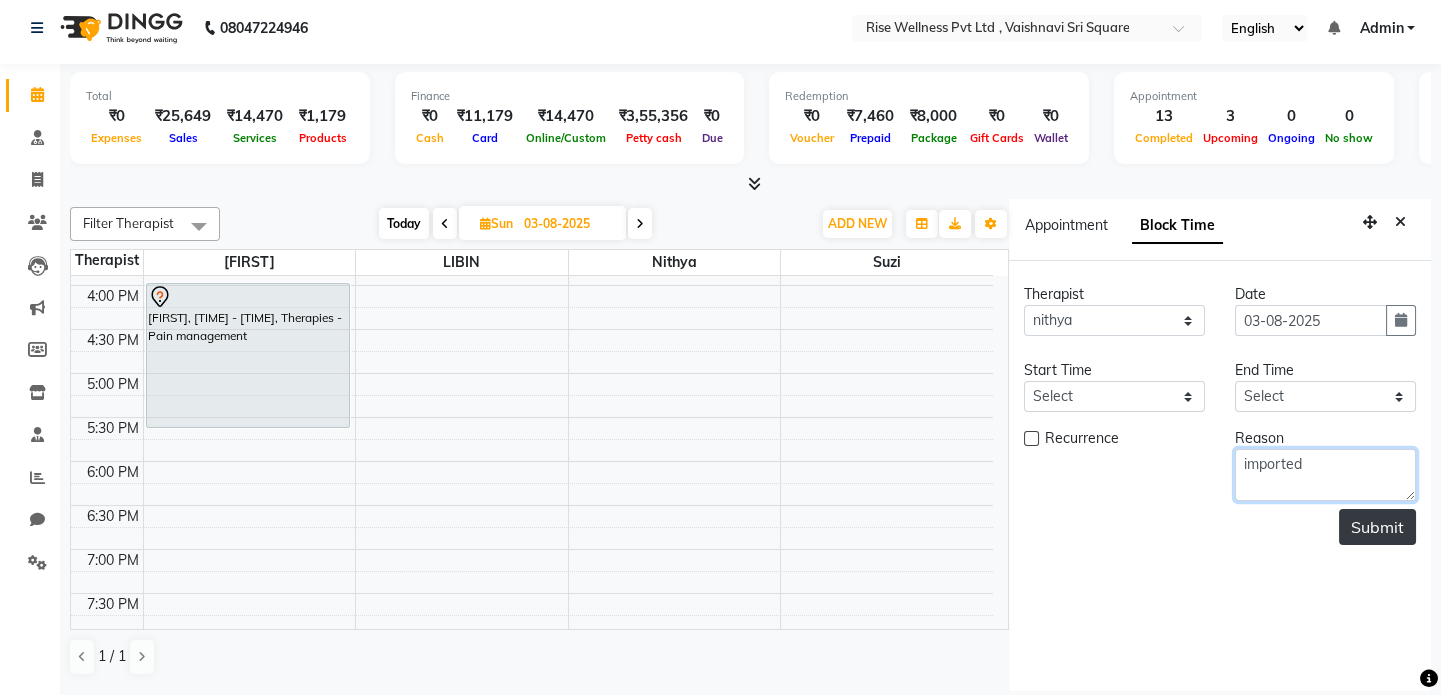 type on "imported" 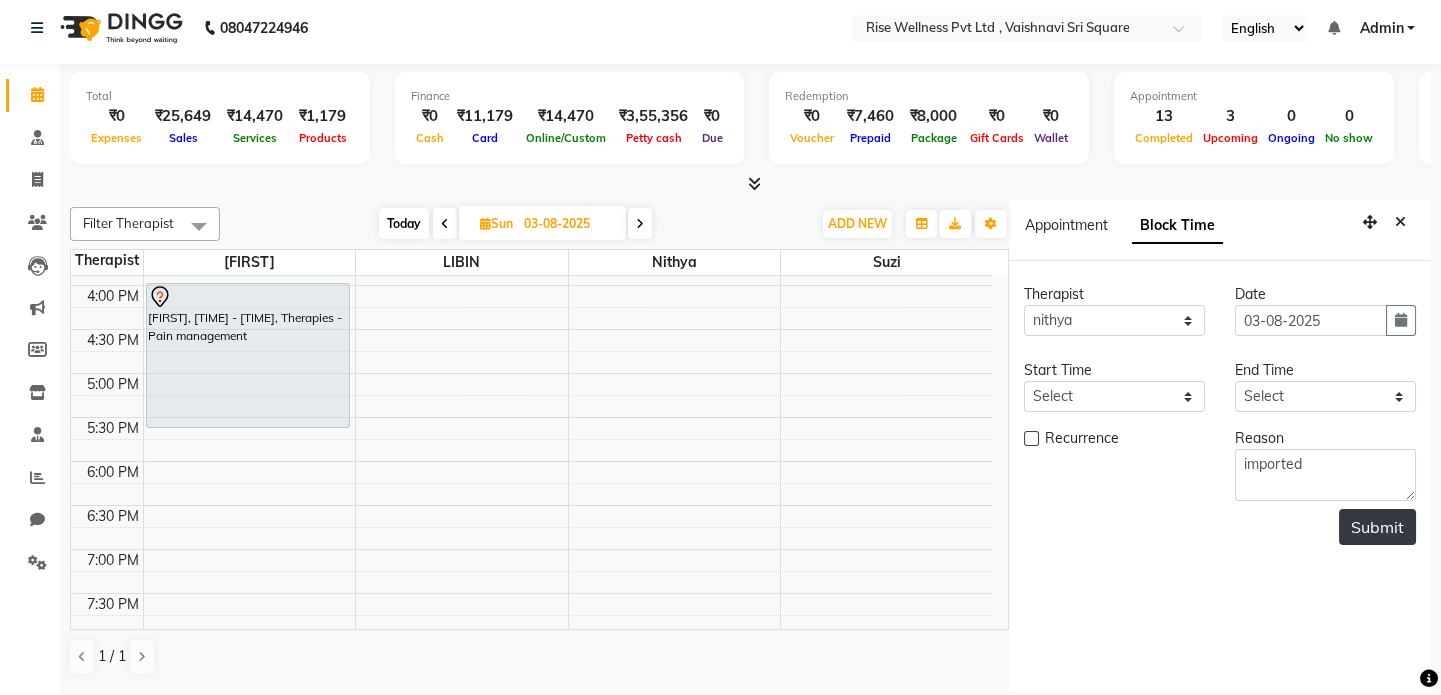 click on "Submit" at bounding box center [1377, 527] 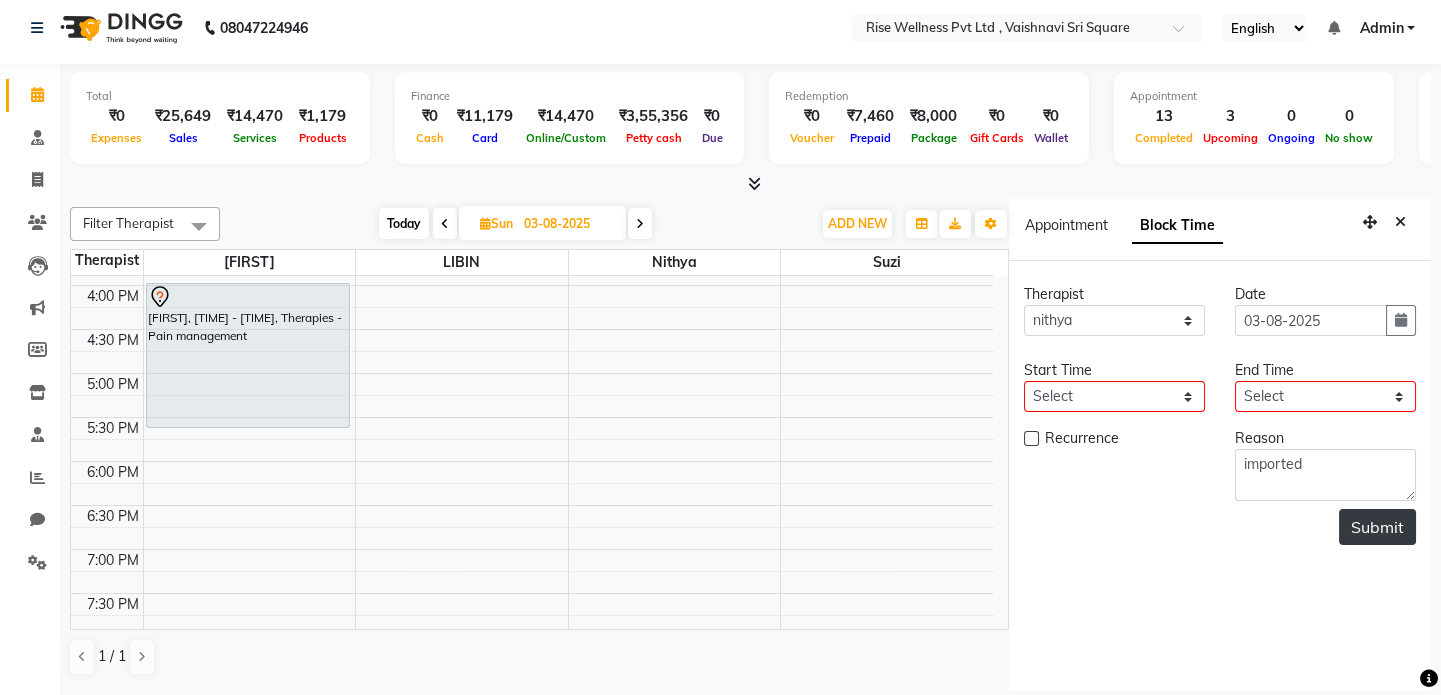 click on "Submit" at bounding box center (1377, 527) 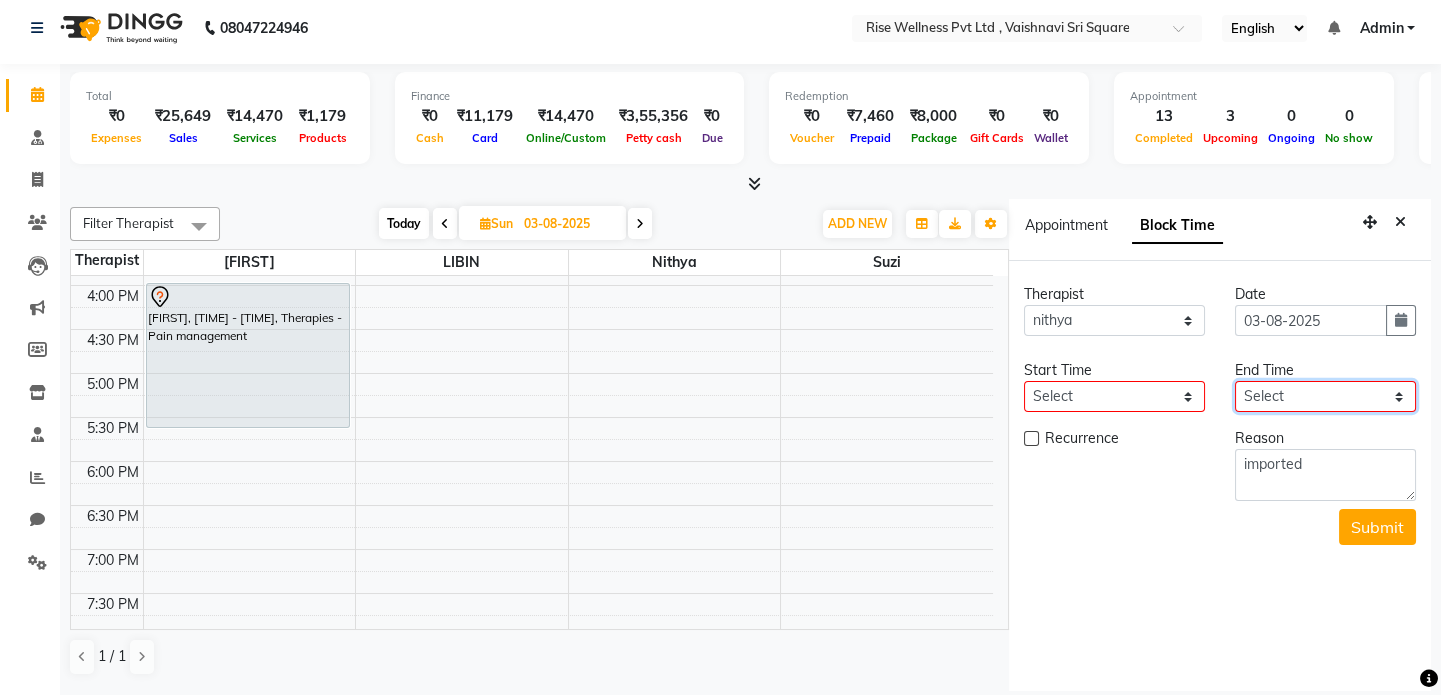 click on "Select" at bounding box center [1325, 396] 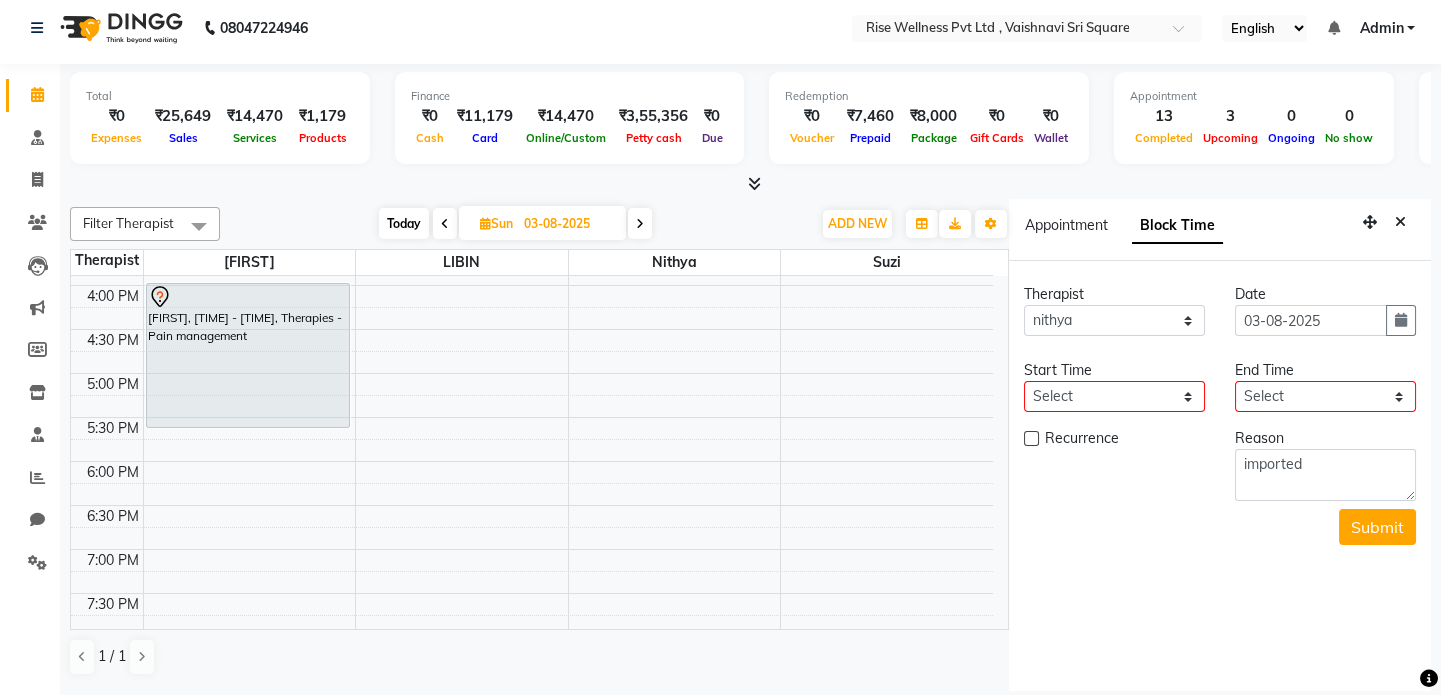 click at bounding box center (1031, 438) 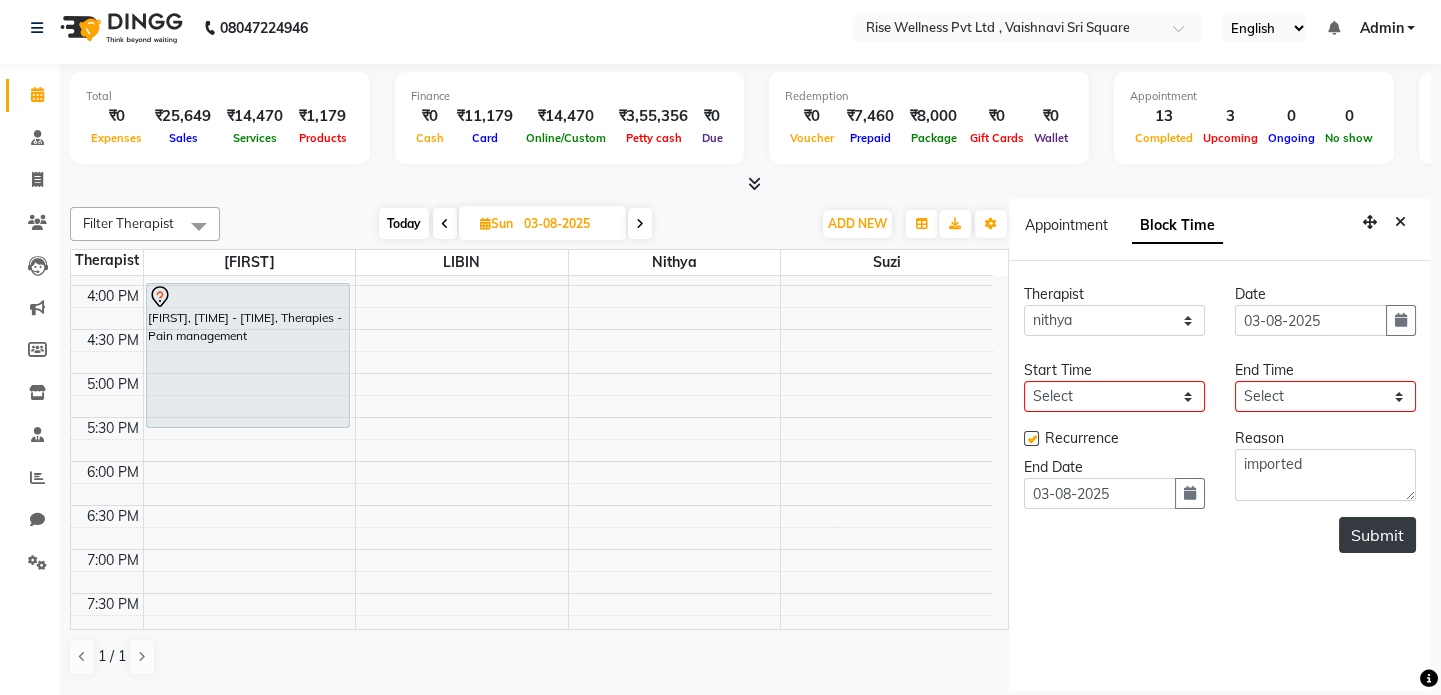 click on "Submit" at bounding box center [1377, 535] 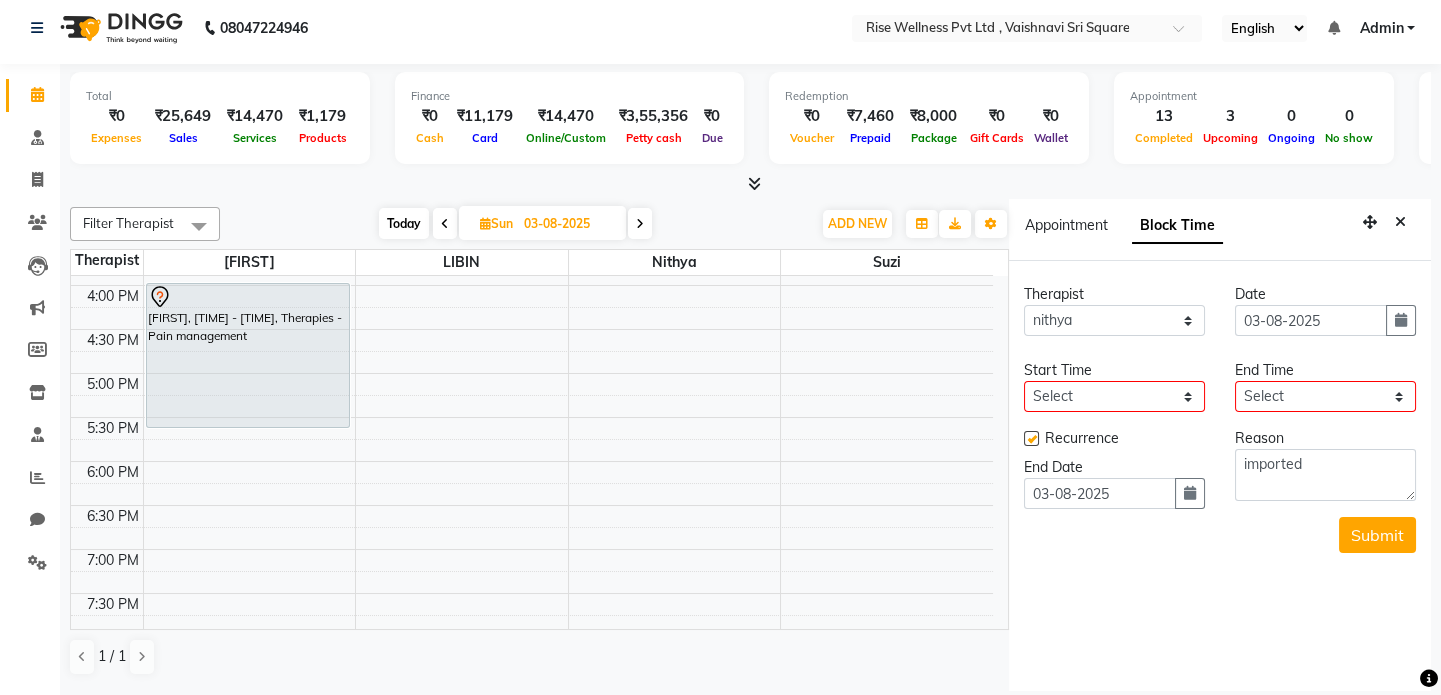 click at bounding box center (1031, 438) 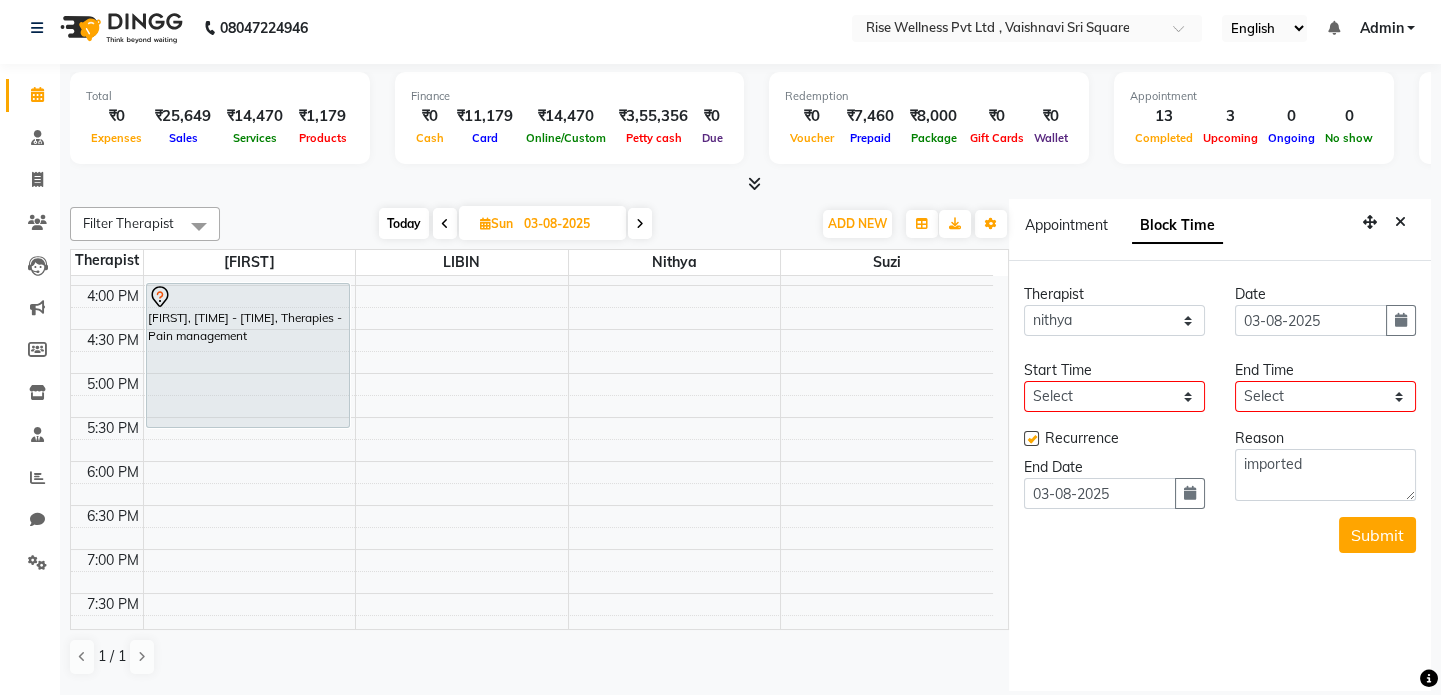 click at bounding box center (1030, 440) 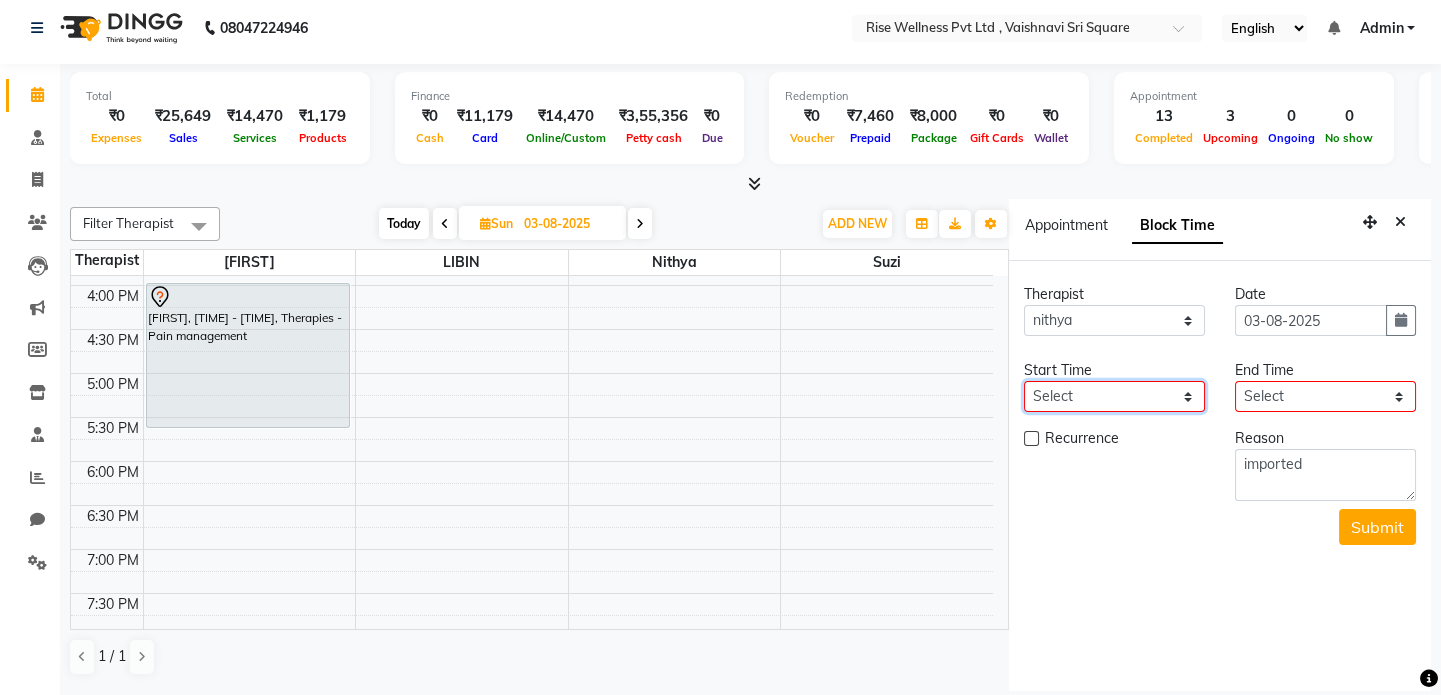 click on "Select" at bounding box center [1114, 396] 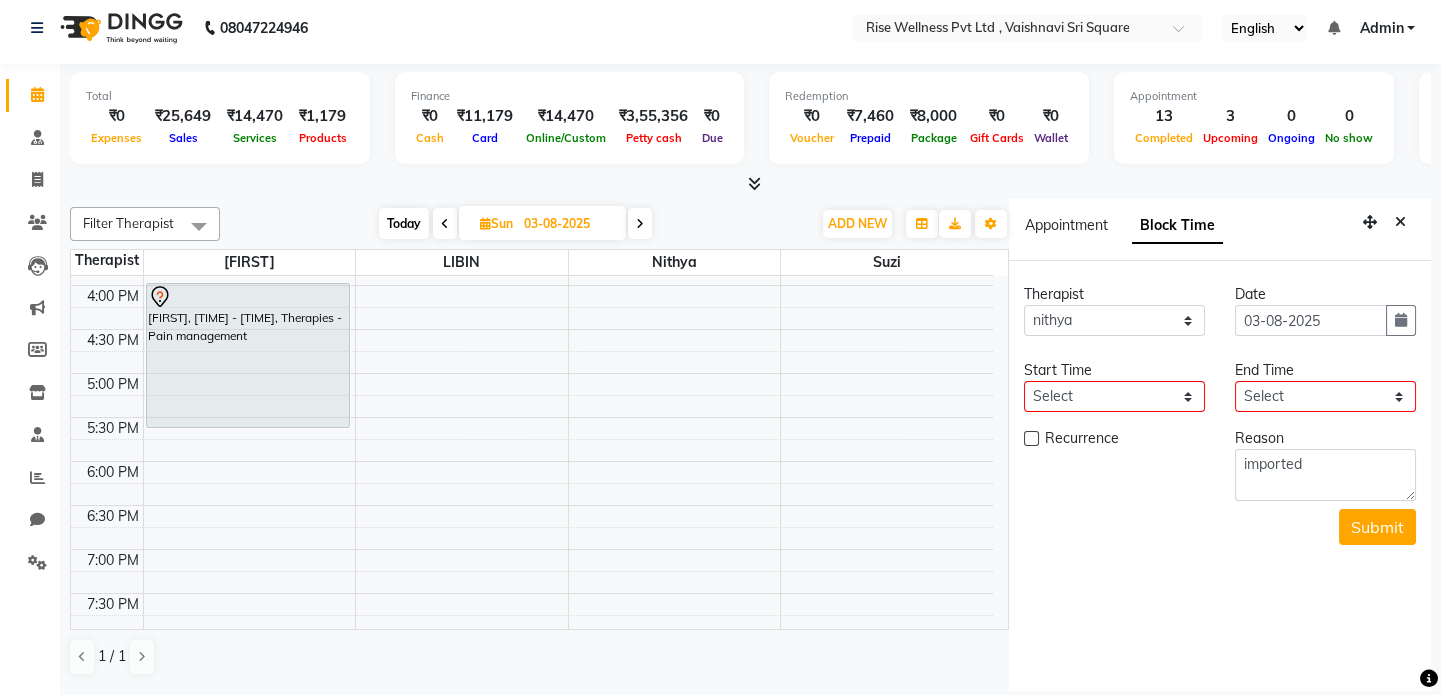 drag, startPoint x: 1087, startPoint y: 401, endPoint x: 1191, endPoint y: 525, distance: 161.83943 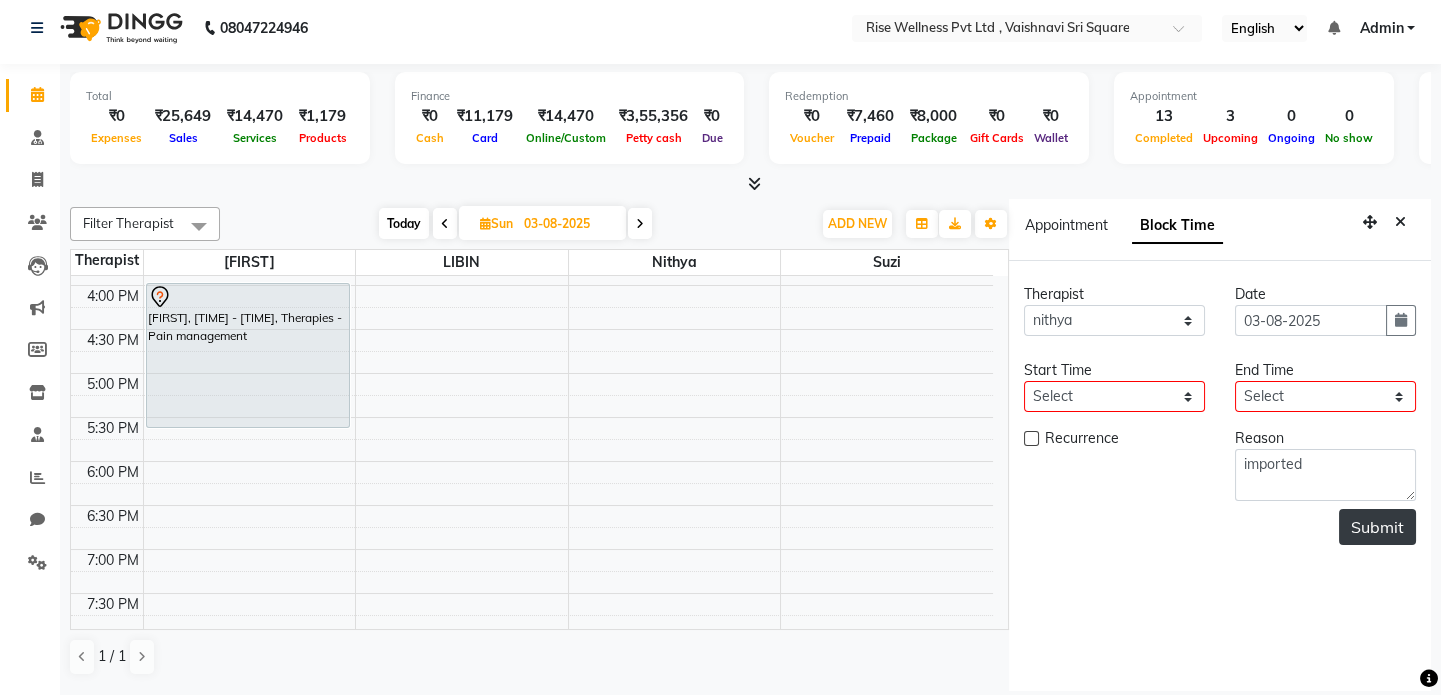 click on "Submit" at bounding box center [1377, 527] 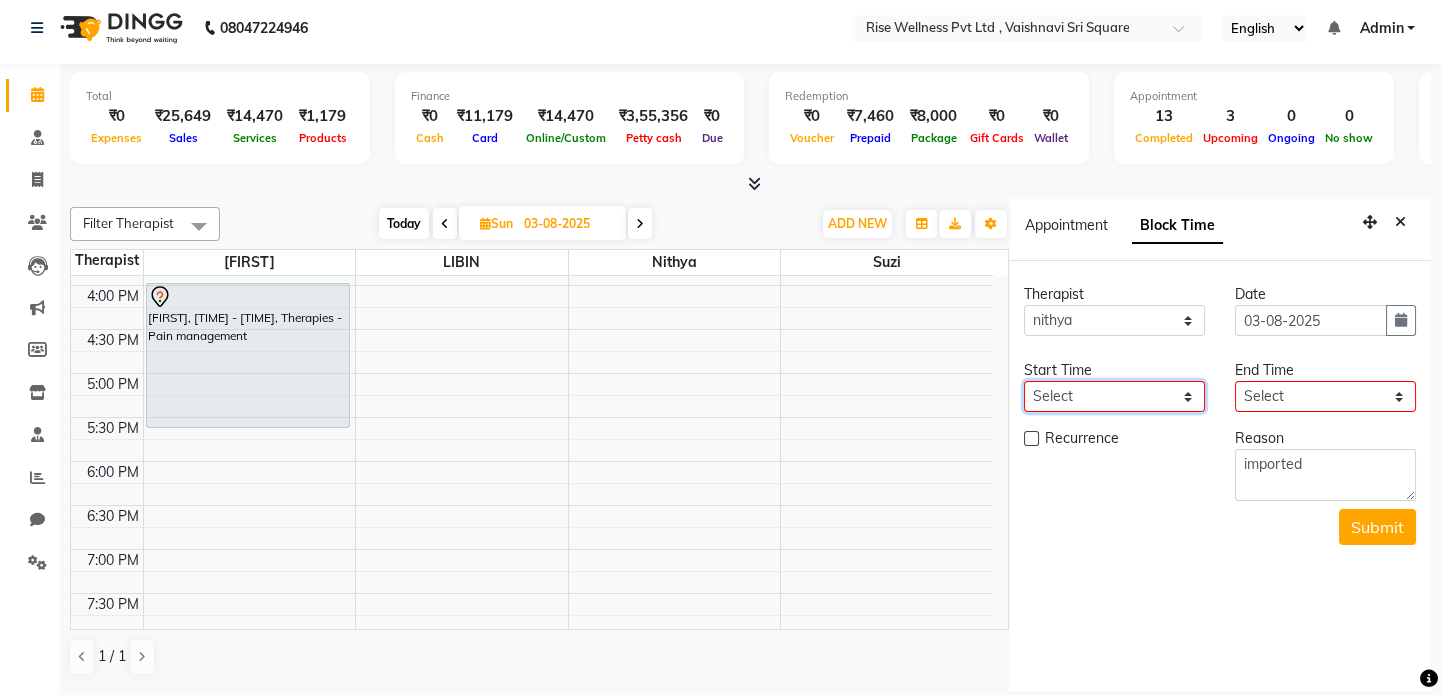 click on "Select" at bounding box center (1114, 396) 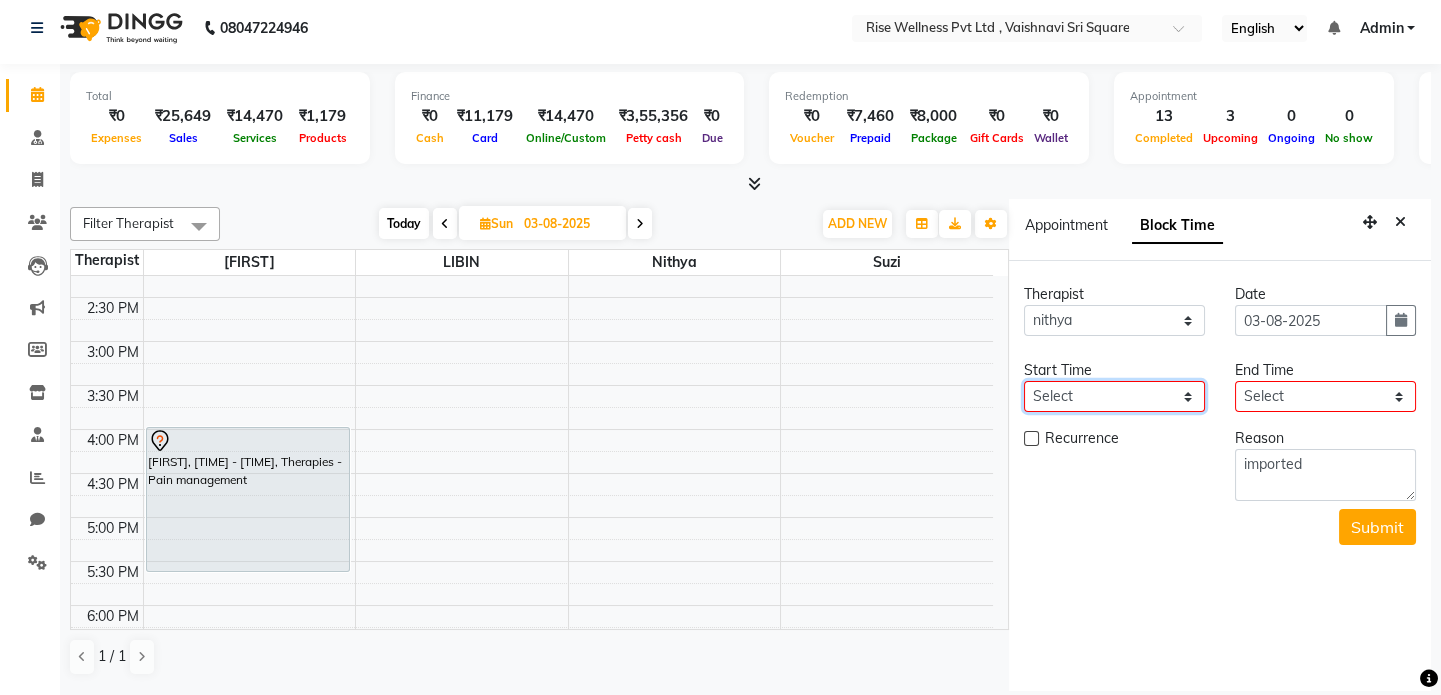 scroll, scrollTop: 512, scrollLeft: 0, axis: vertical 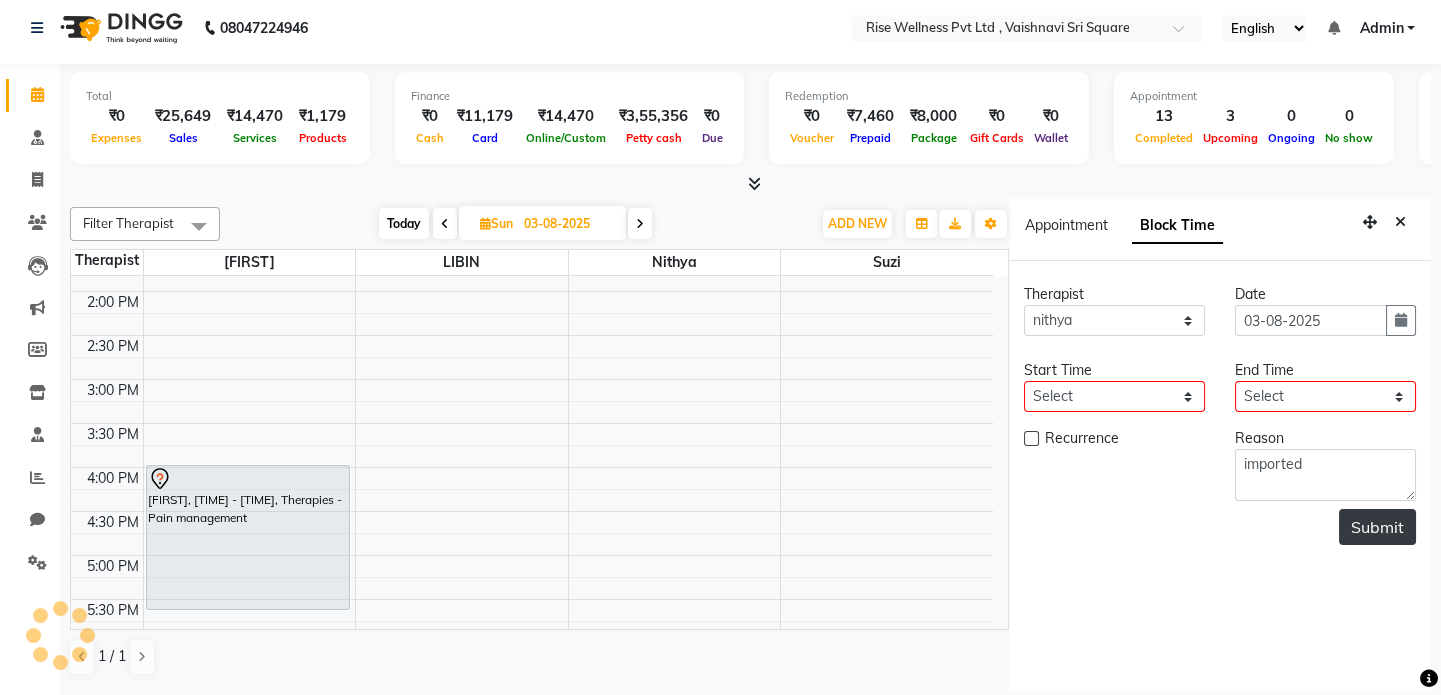 click on "Submit" at bounding box center [1377, 527] 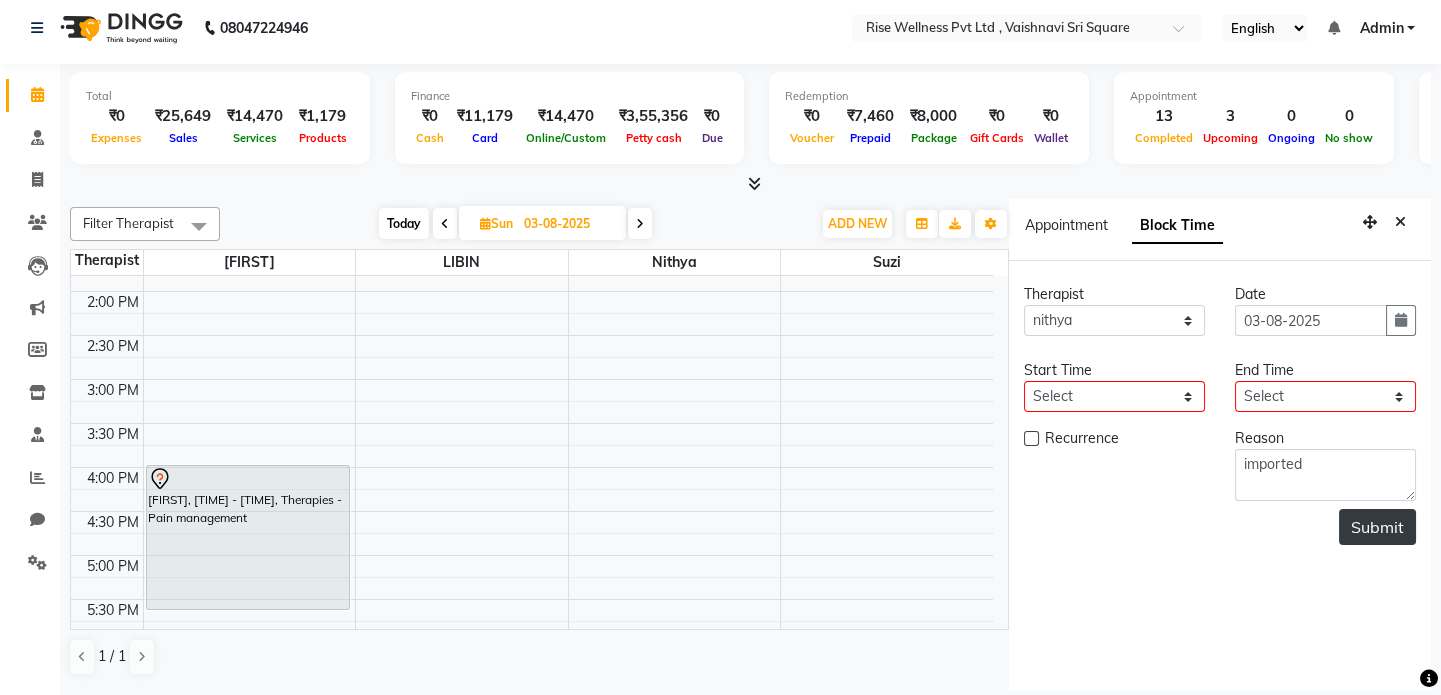 click on "Submit" at bounding box center [1377, 527] 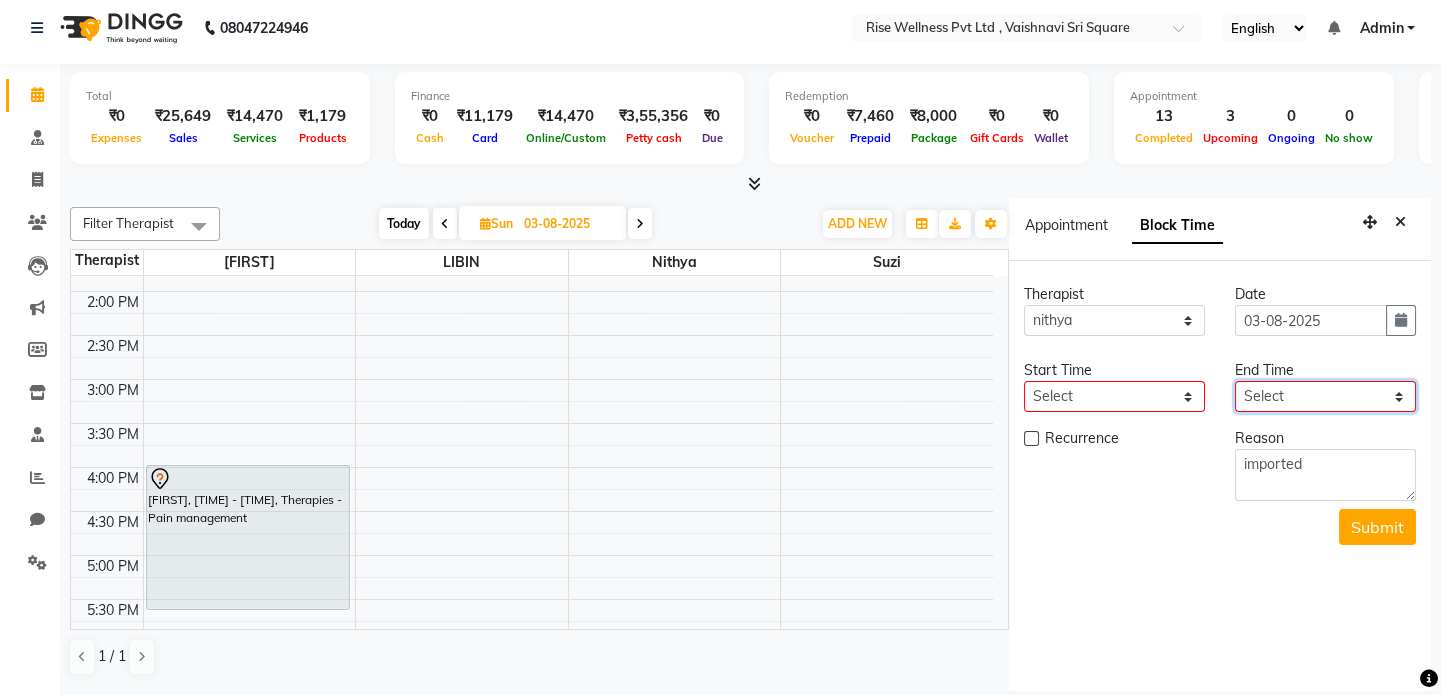 click on "Select" at bounding box center (1325, 396) 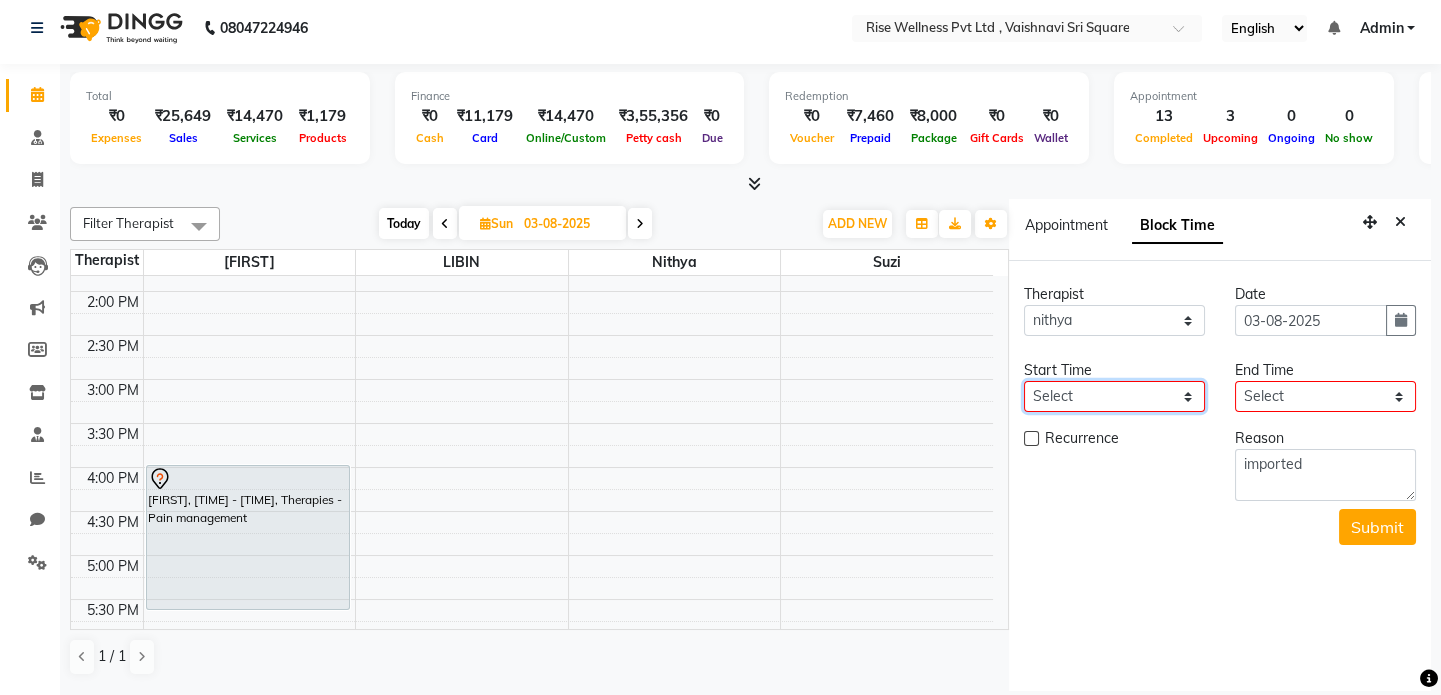 click on "Select" at bounding box center [1114, 396] 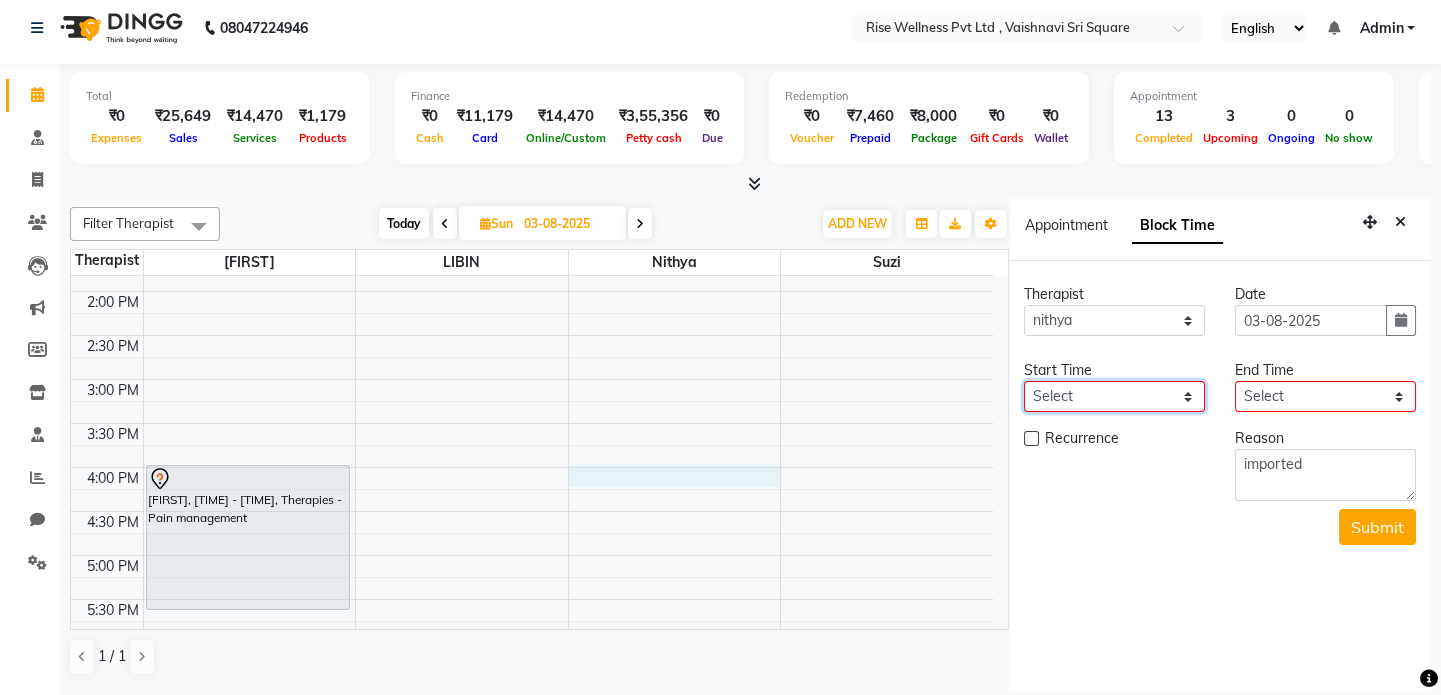 drag, startPoint x: 600, startPoint y: 467, endPoint x: 932, endPoint y: 487, distance: 332.60187 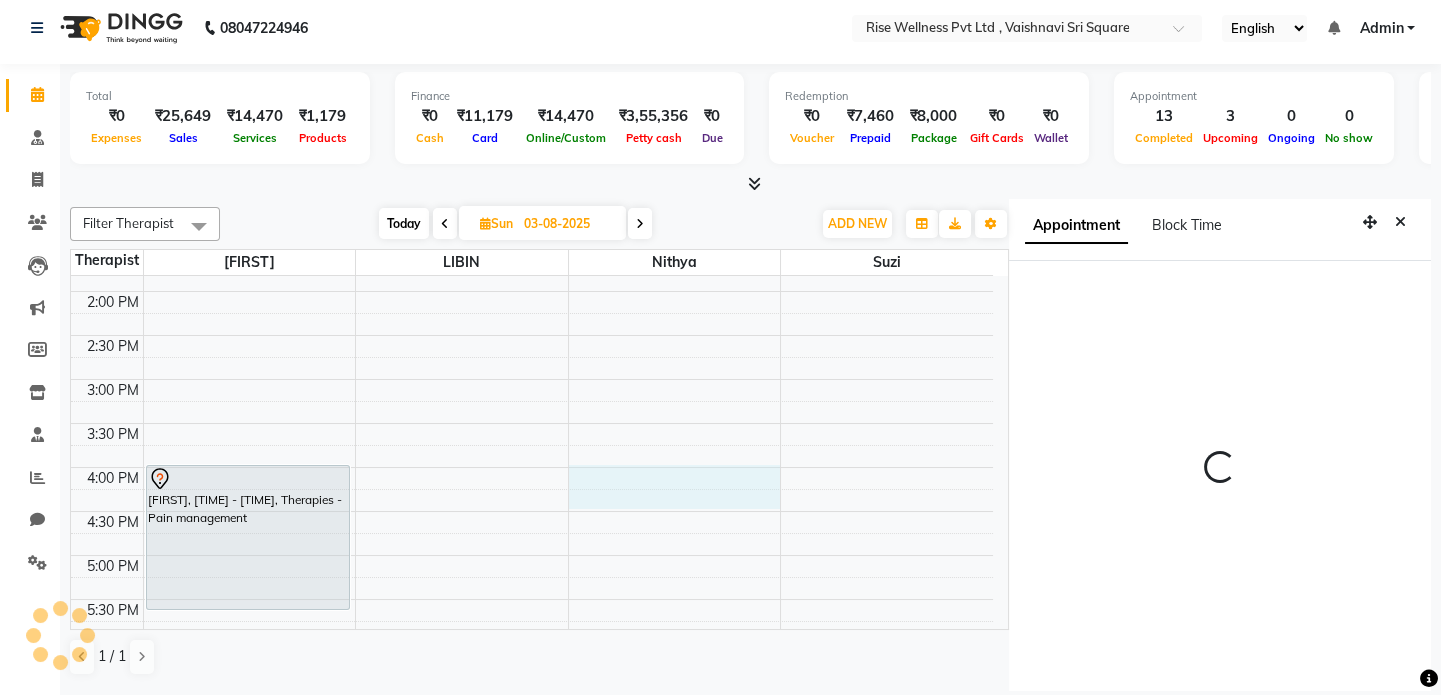 select on "960" 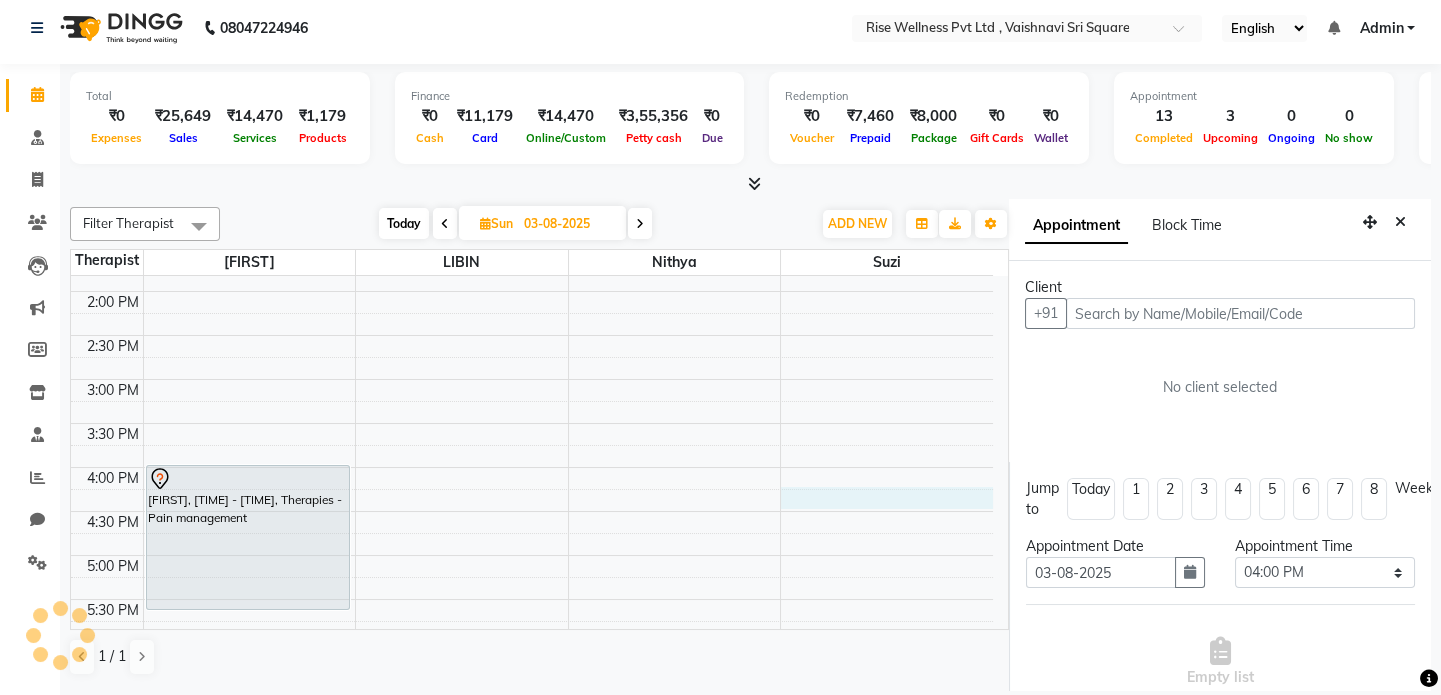 click on "[TIME] [TIME] [TIME] [TIME] [TIME] [TIME] [TIME] [TIME] [TIME] [TIME] [TIME] [TIME] [TIME] [TIME] [TIME] [TIME] [TIME] [TIME] [TIME] [TIME] [TIME] [TIME] [TIME] [TIME] [TIME] [TIME] [TIME]             [FIRST], [TIME] - [TIME], Therapies - Pain management             [FIRST], [TIME] - [TIME], Therapies - Pain management             [FIRST], [TIME] - [TIME], Abhyangam - Full body             [FIRST], [TIME] - [TIME], Therapies - Pain management             [FIRST], [TIME] - [TIME], Abhyangam - Full body" at bounding box center [532, 335] 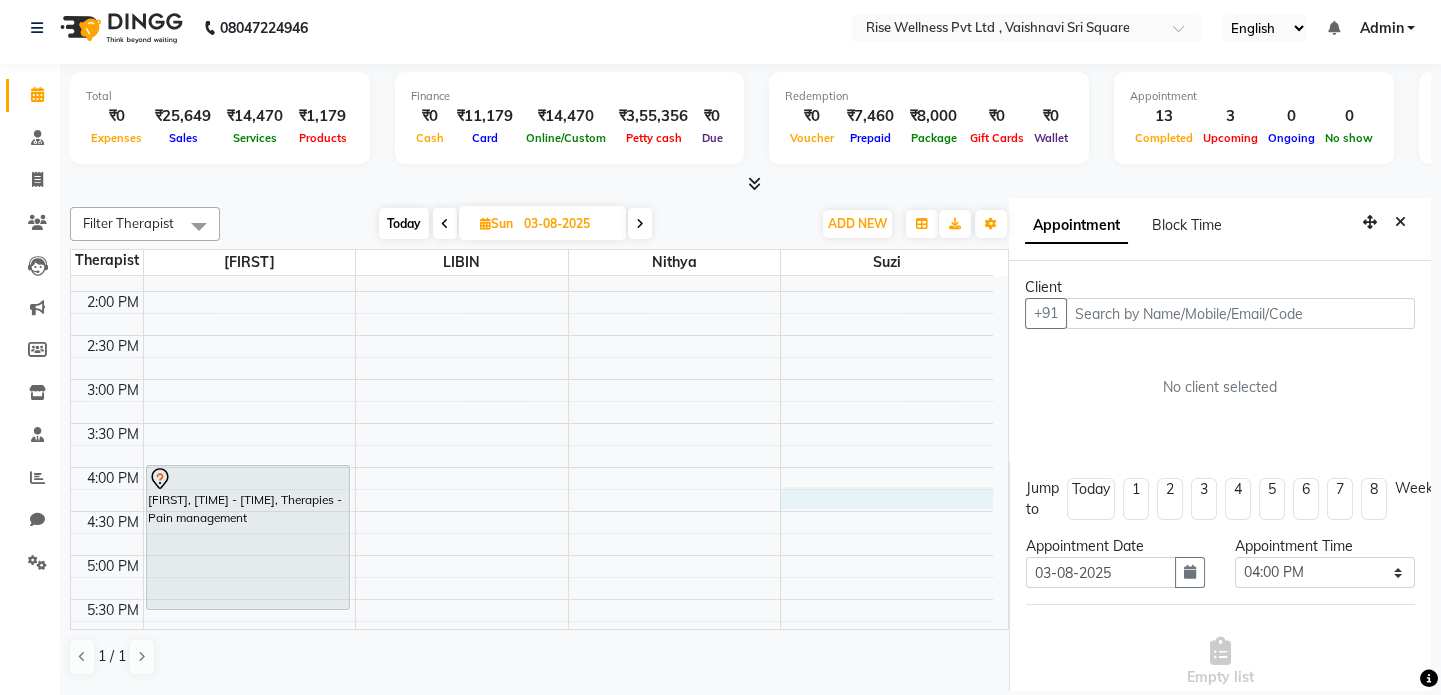 click on "[TIME] [TIME] [TIME] [TIME] [TIME] [TIME] [TIME] [TIME] [TIME] [TIME] [TIME] [TIME] [TIME] [TIME] [TIME] [TIME] [TIME] [TIME] [TIME] [TIME] [TIME] [TIME] [TIME] [TIME] [TIME] [TIME] [TIME]             [FIRST], [TIME] - [TIME], Therapies - Pain management             [FIRST], [TIME] - [TIME], Therapies - Pain management             [FIRST], [TIME] - [TIME], Abhyangam - Full body             [FIRST], [TIME] - [TIME], Therapies - Pain management             [FIRST], [TIME] - [TIME], Abhyangam - Full body" at bounding box center [532, 335] 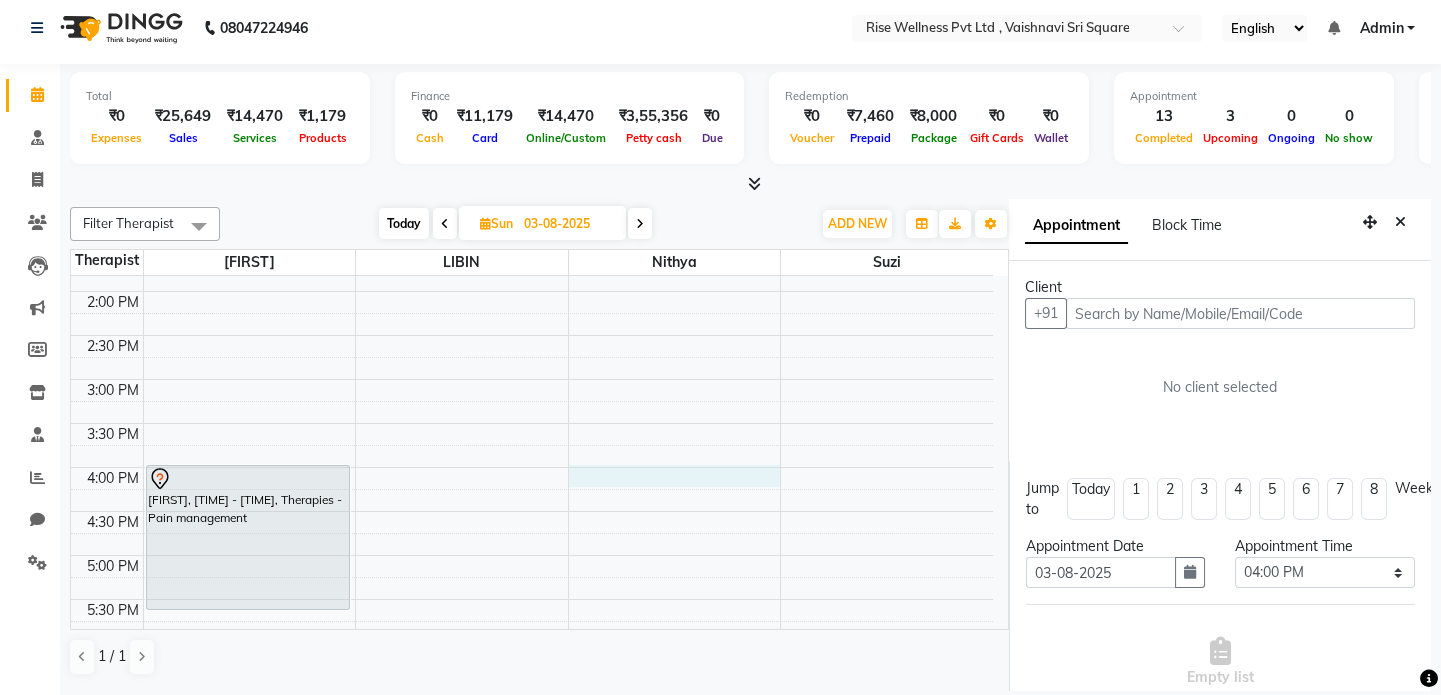 click on "[TIME] [TIME] [TIME] [TIME] [TIME] [TIME] [TIME] [TIME] [TIME] [TIME] [TIME] [TIME] [TIME] [TIME] [TIME] [TIME] [TIME] [TIME] [TIME] [TIME] [TIME] [TIME] [TIME] [TIME] [TIME] [TIME] [TIME]             [FIRST], [TIME] - [TIME], Therapies - Pain management             [FIRST], [TIME] - [TIME], Therapies - Pain management             [FIRST], [TIME] - [TIME], Abhyangam - Full body             [FIRST], [TIME] - [TIME], Therapies - Pain management             [FIRST], [TIME] - [TIME], Abhyangam - Full body" at bounding box center (532, 335) 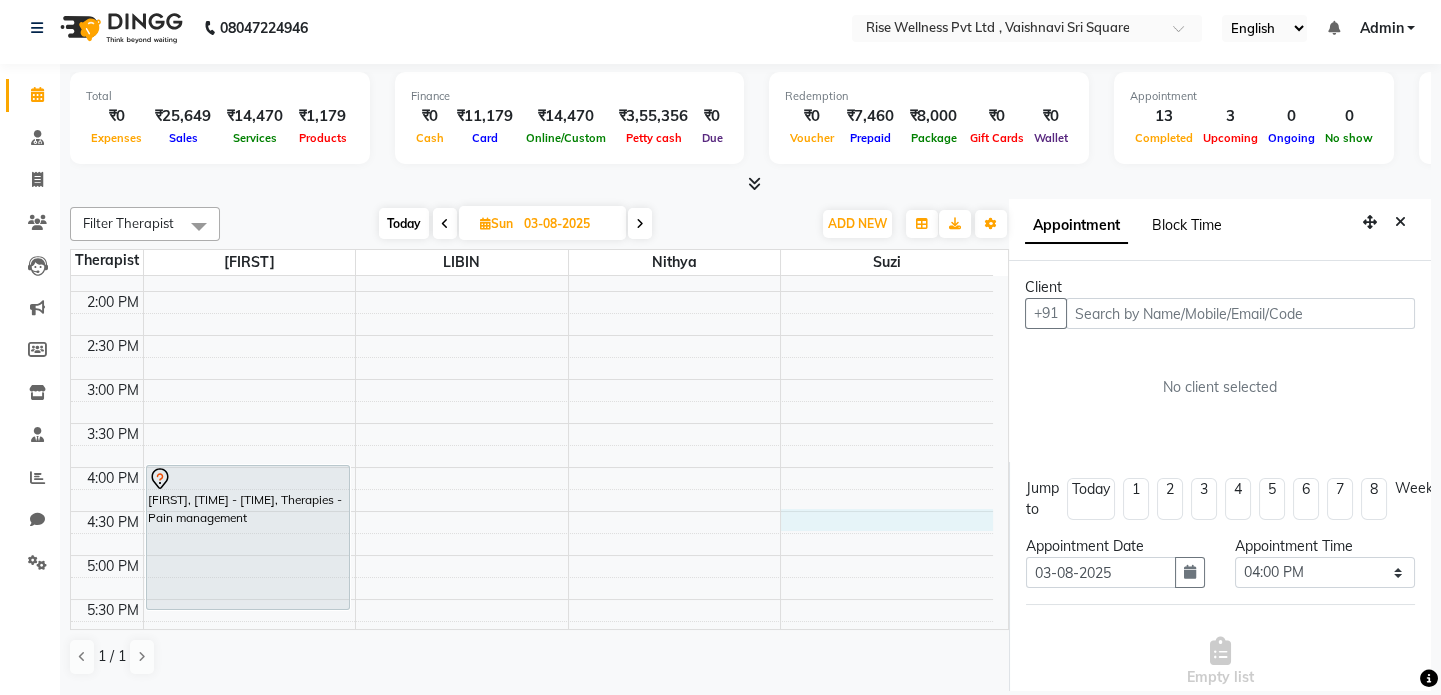 click on "Block Time" at bounding box center [1187, 225] 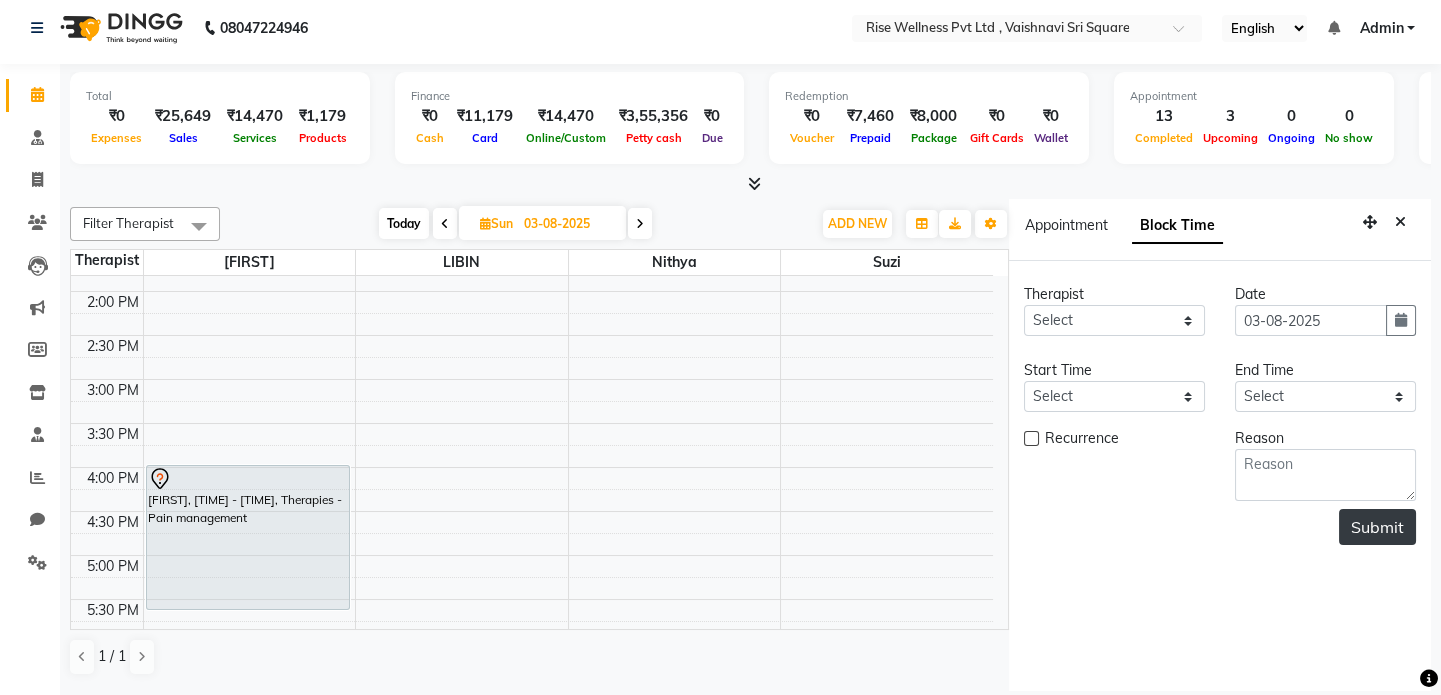 click on "Submit" at bounding box center (1377, 527) 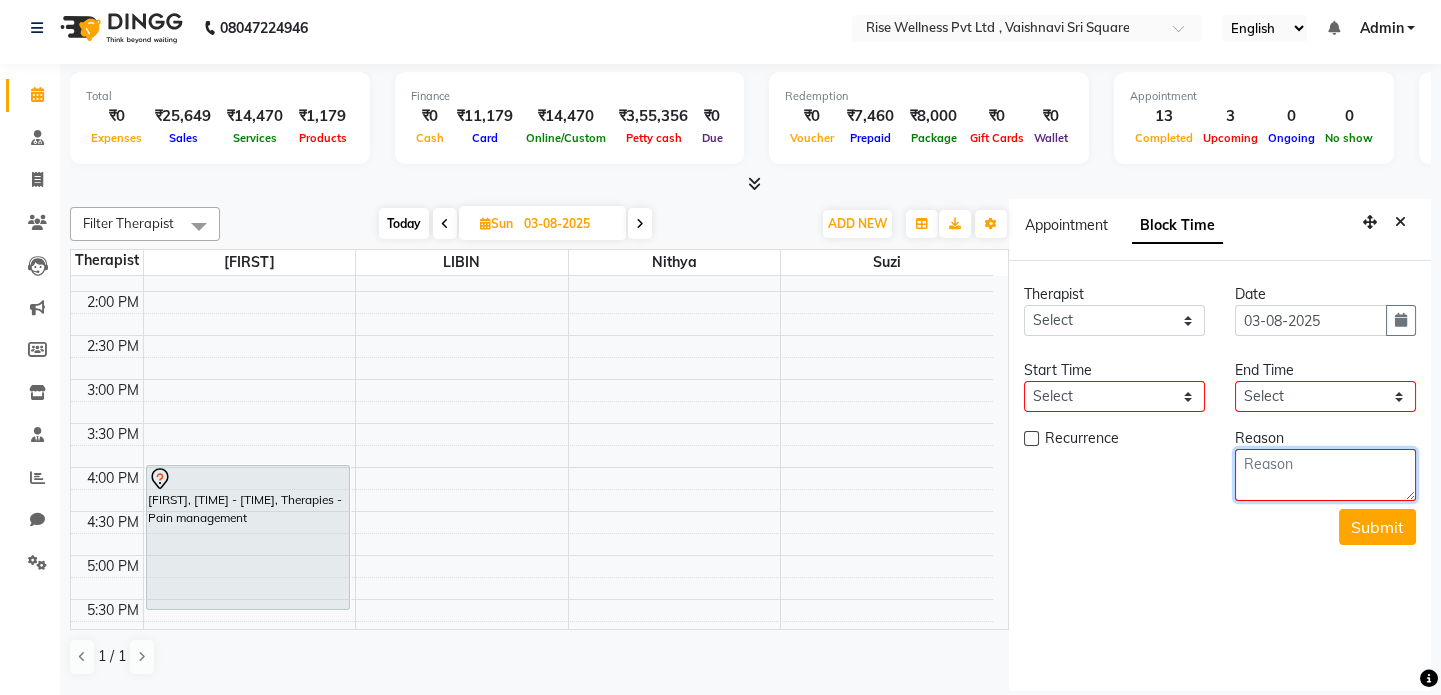 click at bounding box center [1325, 475] 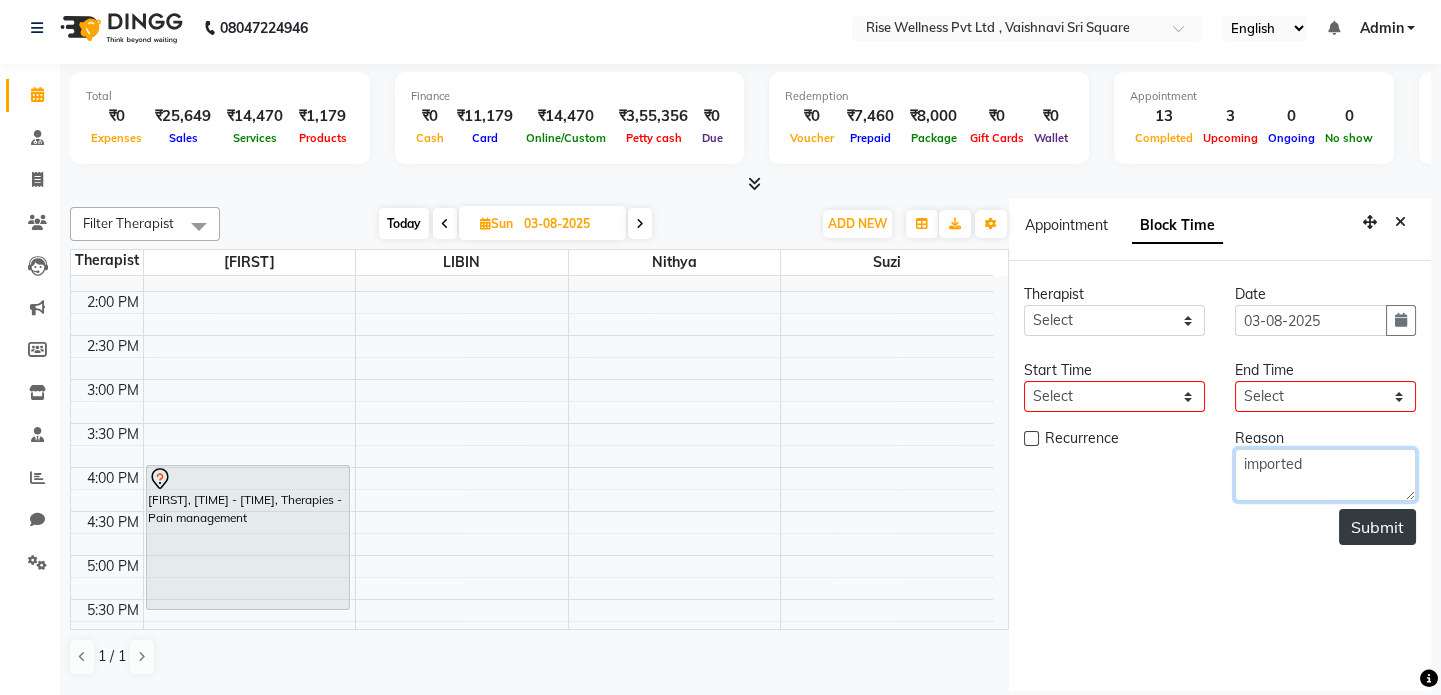 type on "imported" 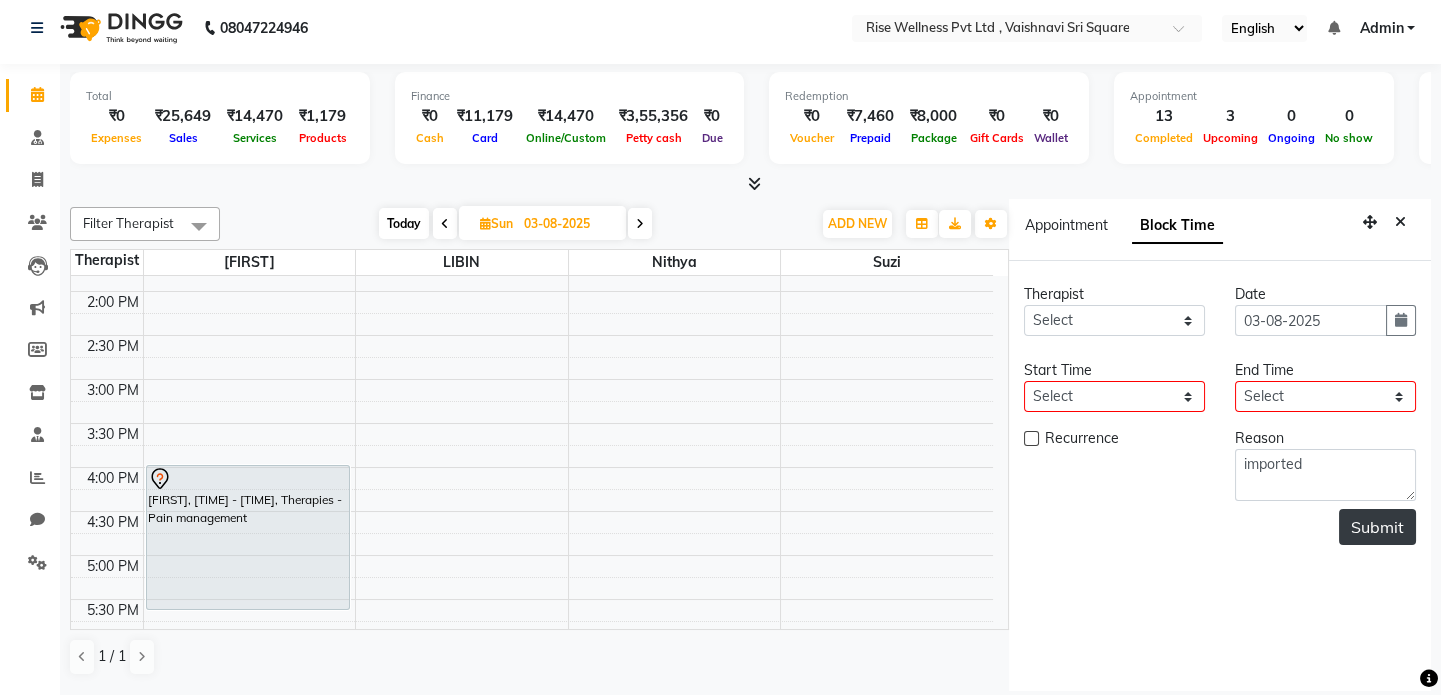 click on "Submit" at bounding box center [1377, 527] 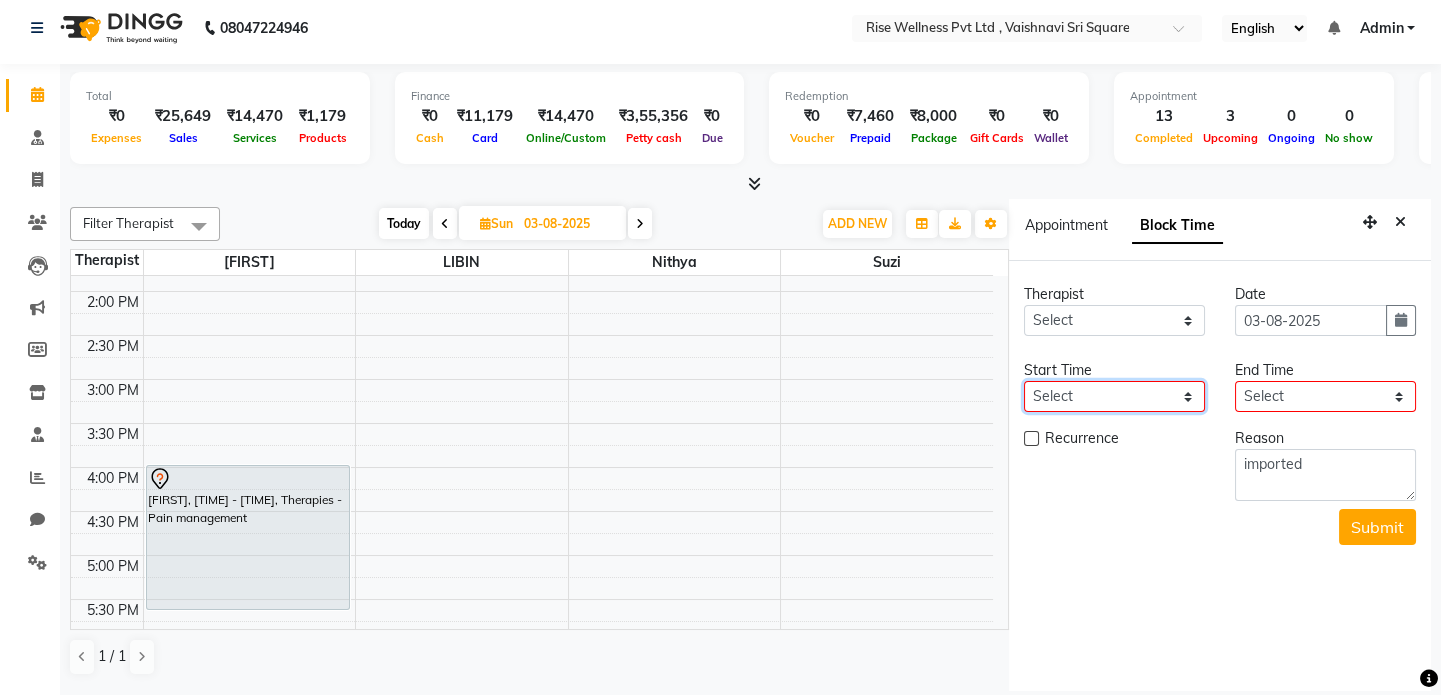 click on "Select" at bounding box center [1114, 396] 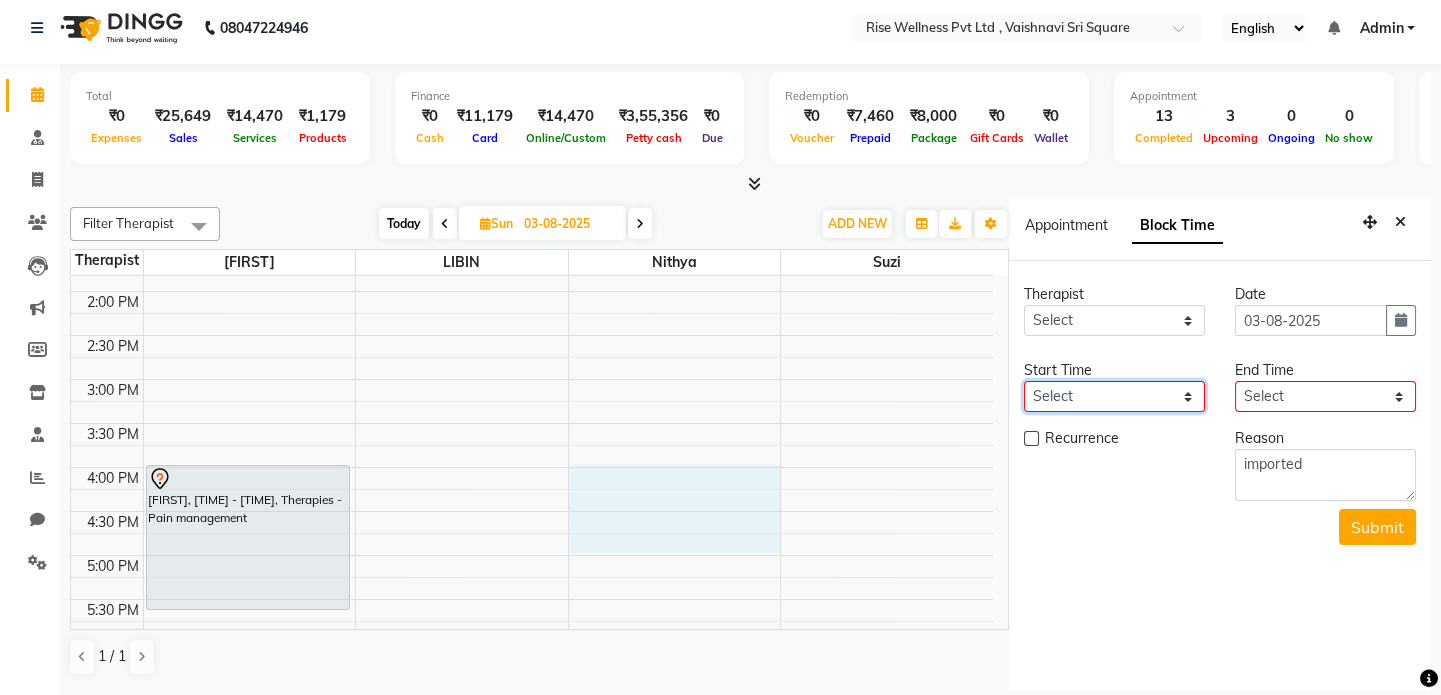 drag, startPoint x: 574, startPoint y: 479, endPoint x: 850, endPoint y: 537, distance: 282.02838 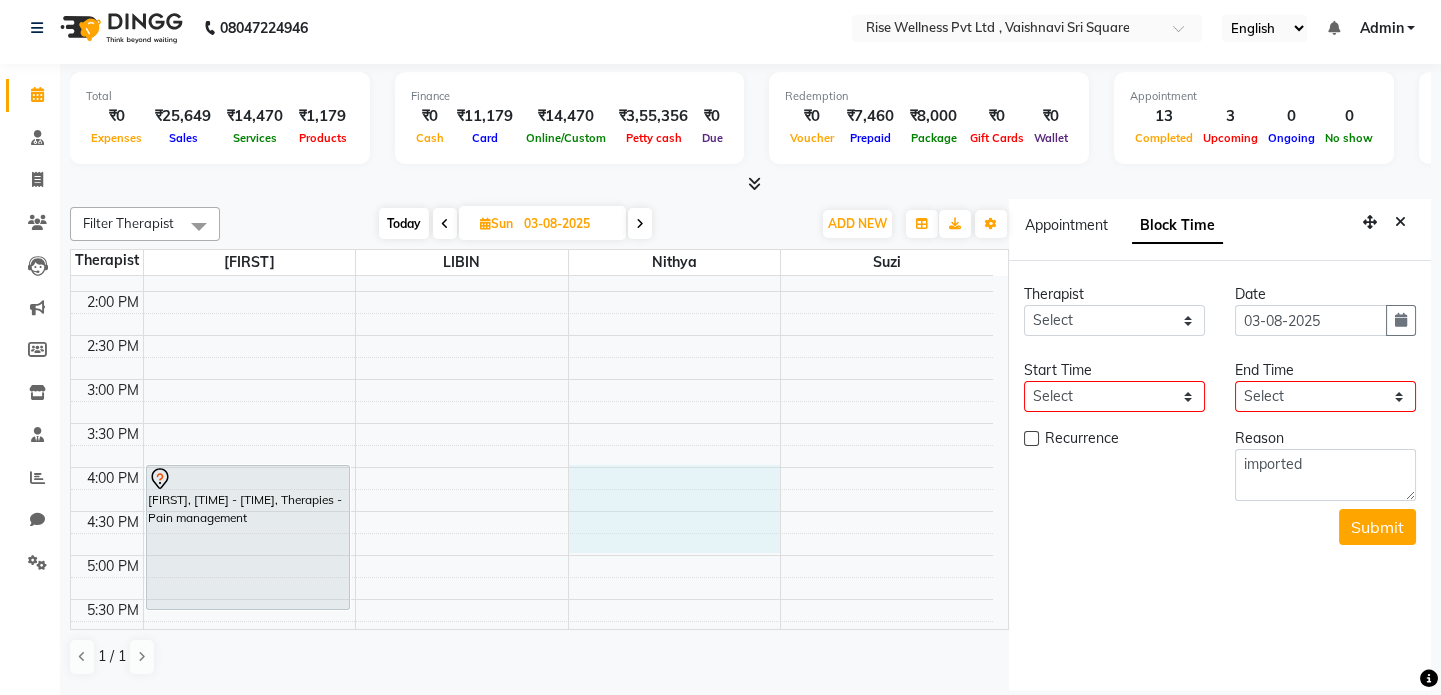 select on "69786" 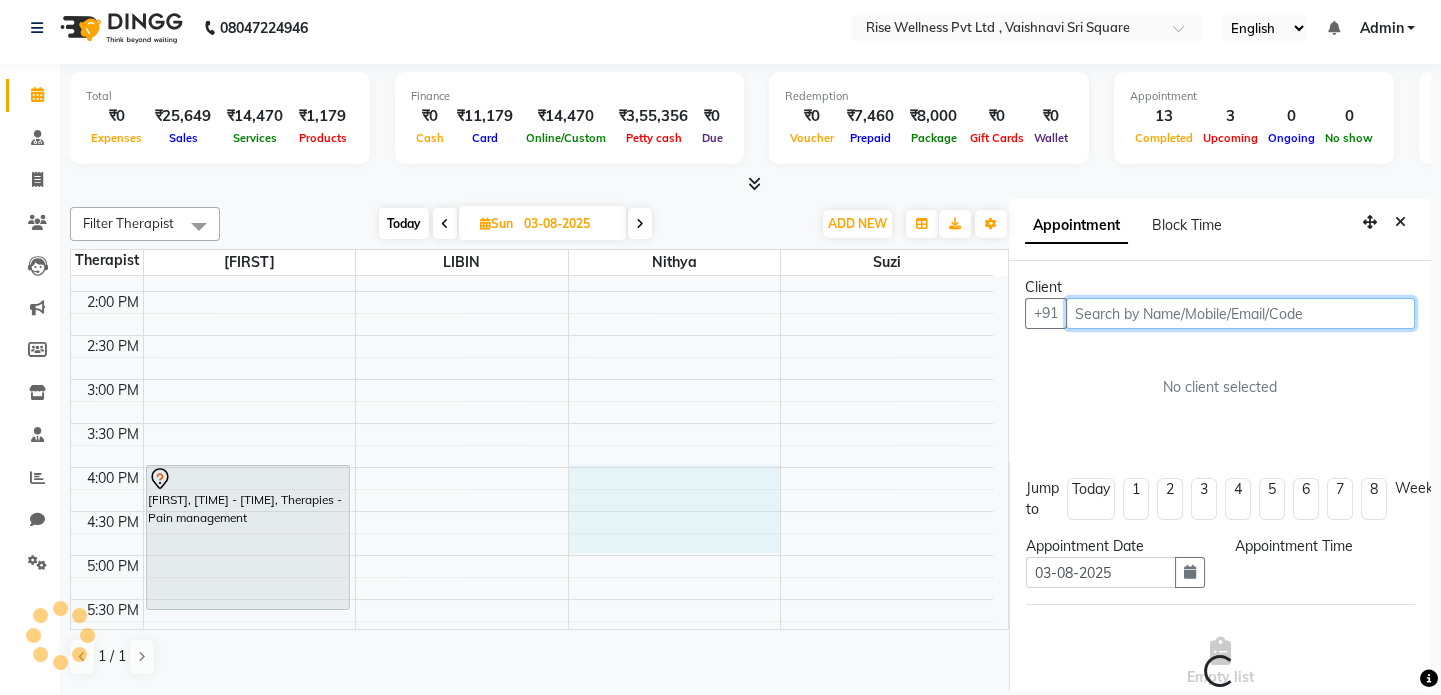select on "960" 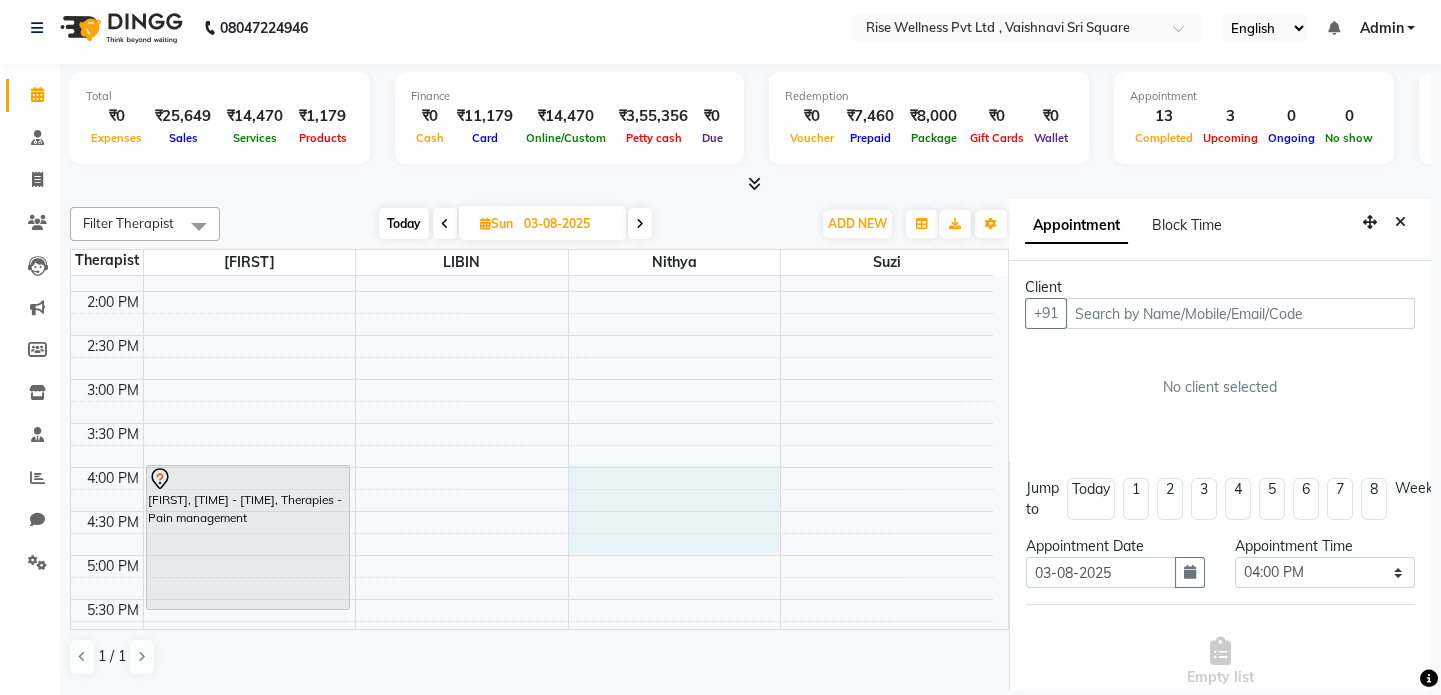 click on "Appointment Block Time" at bounding box center [1135, 229] 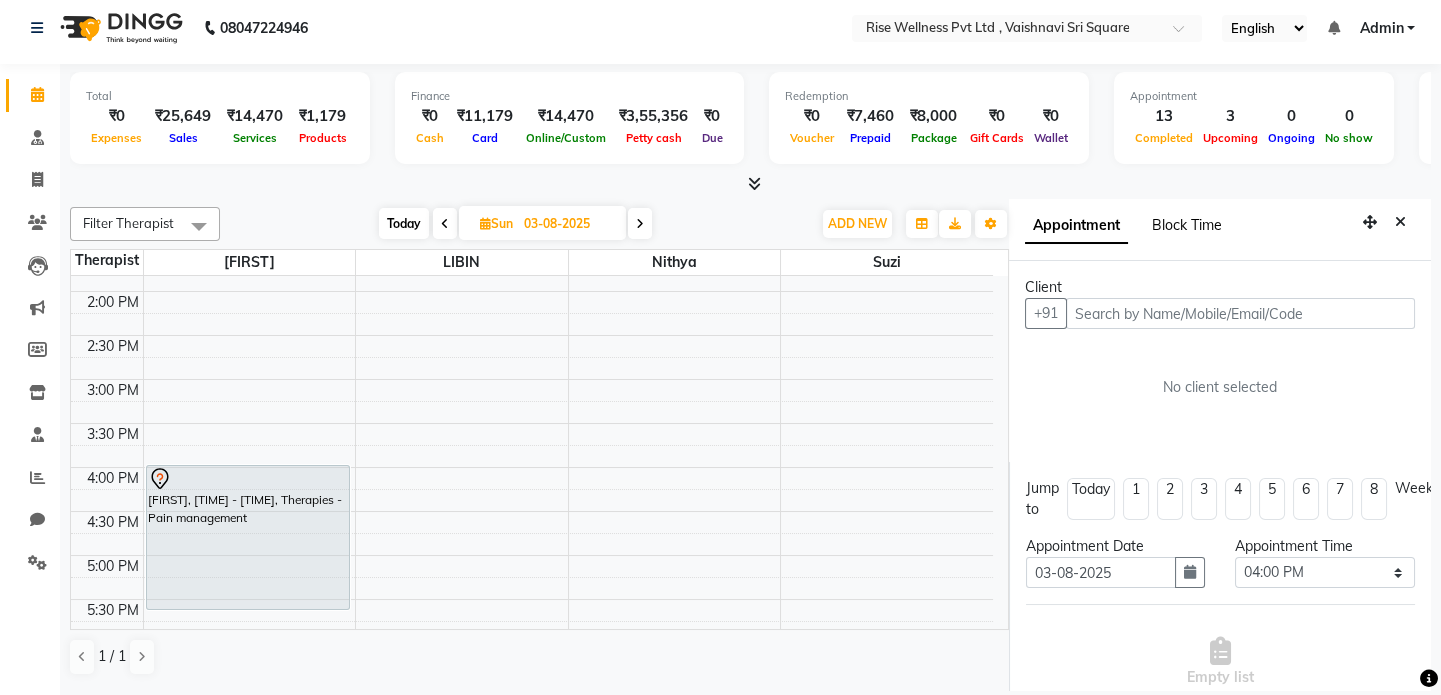 click on "Block Time" at bounding box center (1187, 225) 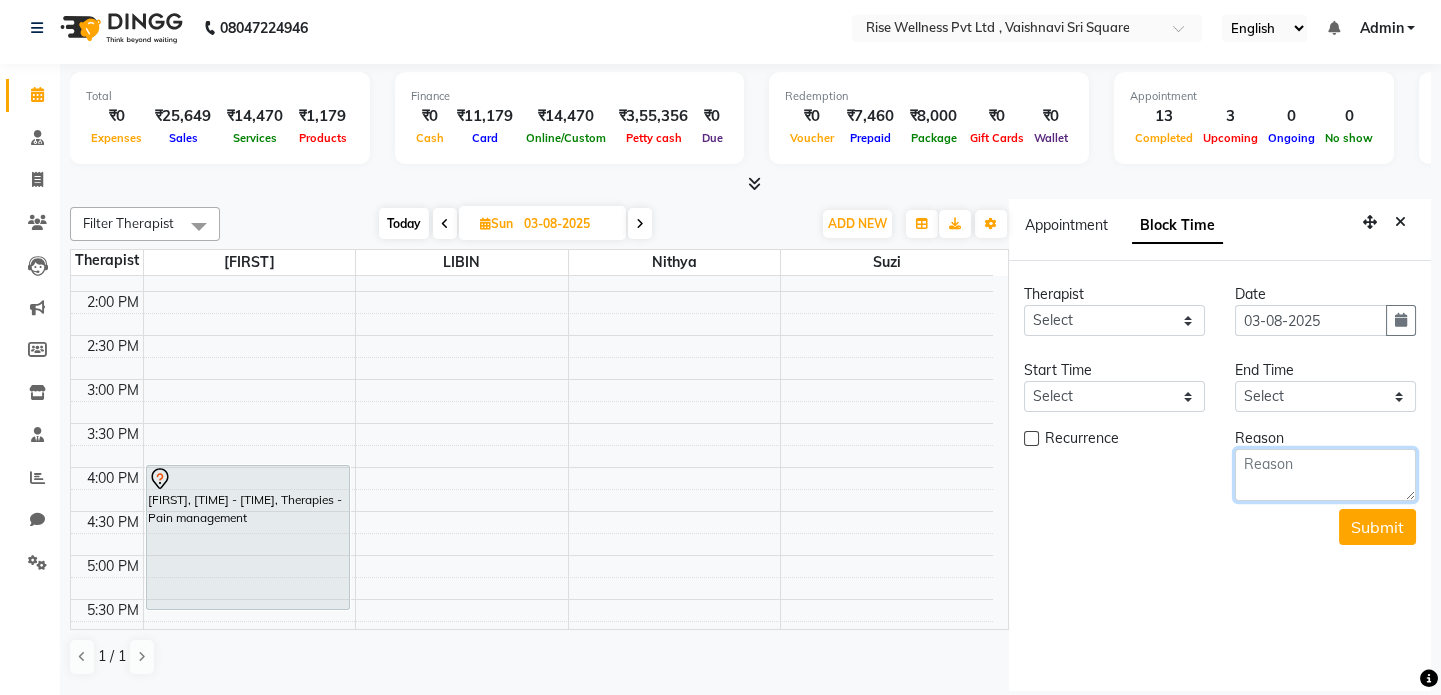 click at bounding box center (1325, 475) 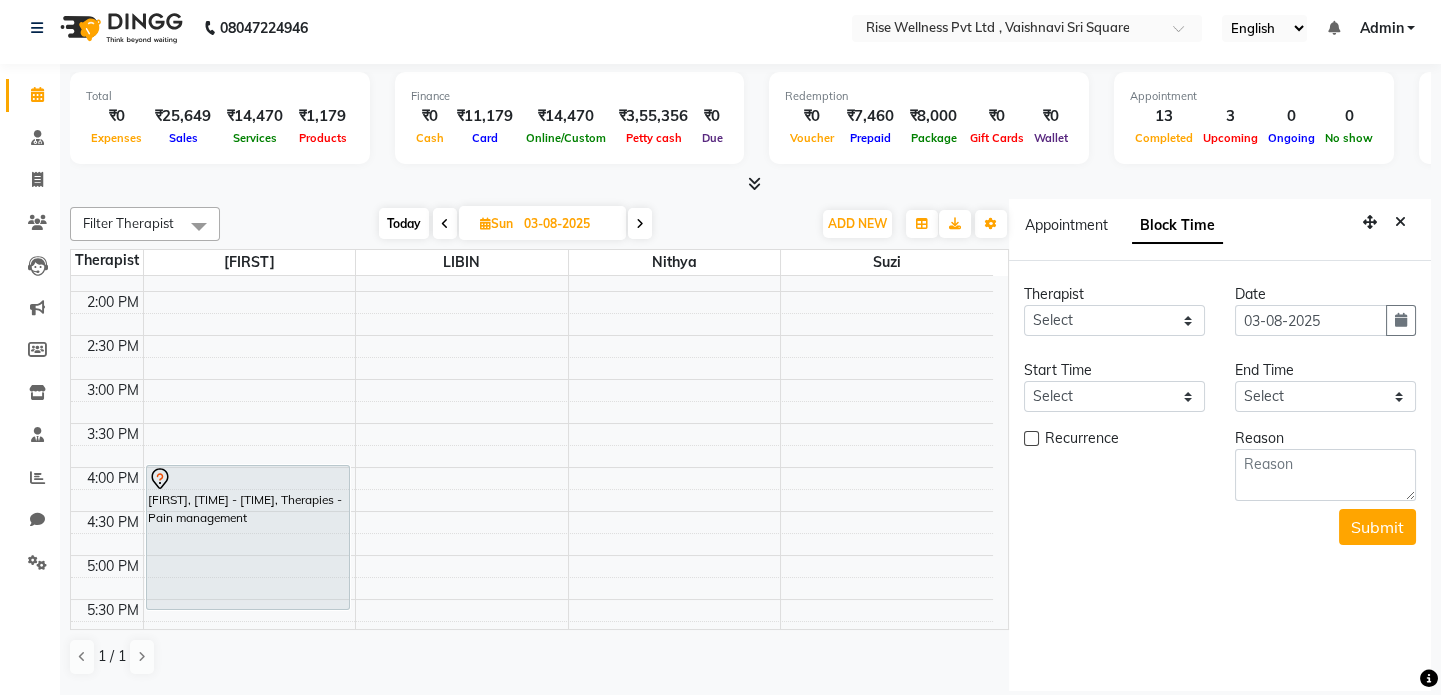 drag, startPoint x: 1368, startPoint y: 529, endPoint x: 1296, endPoint y: 584, distance: 90.60353 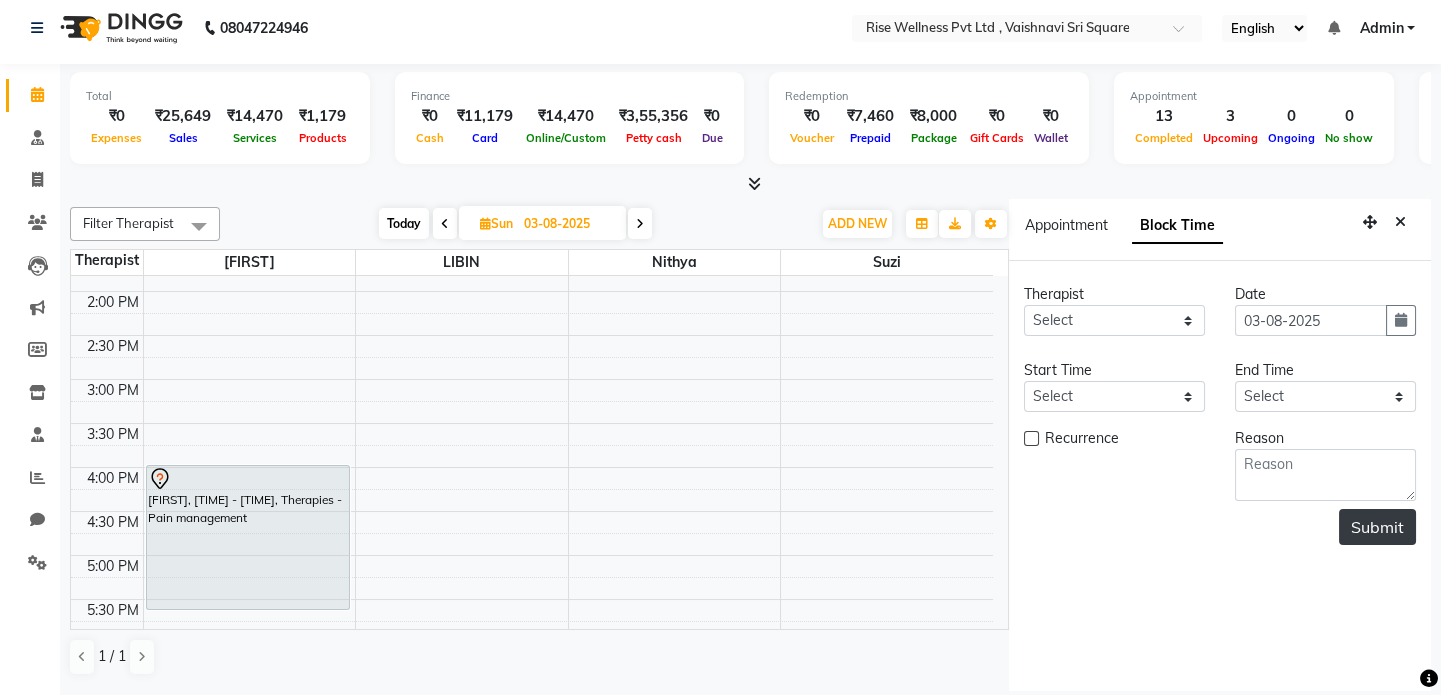 click on "Submit" at bounding box center (1377, 527) 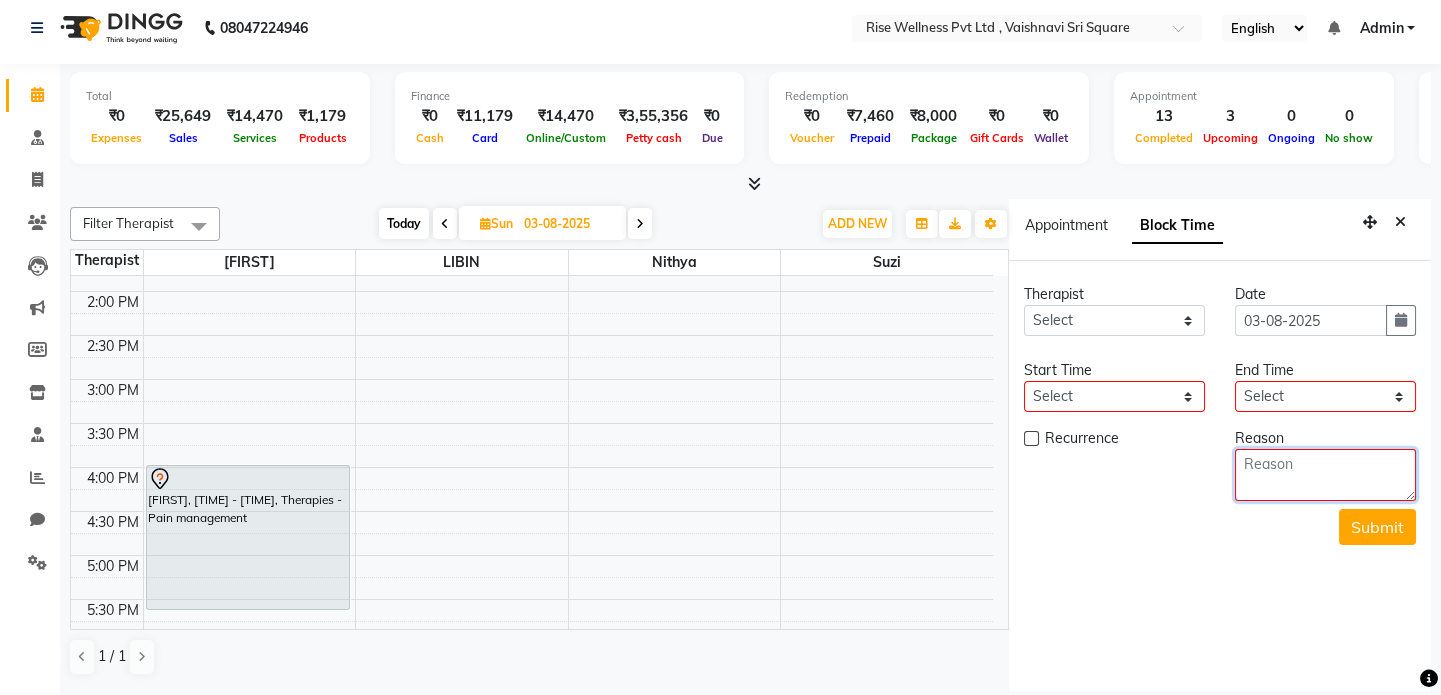click at bounding box center (1325, 475) 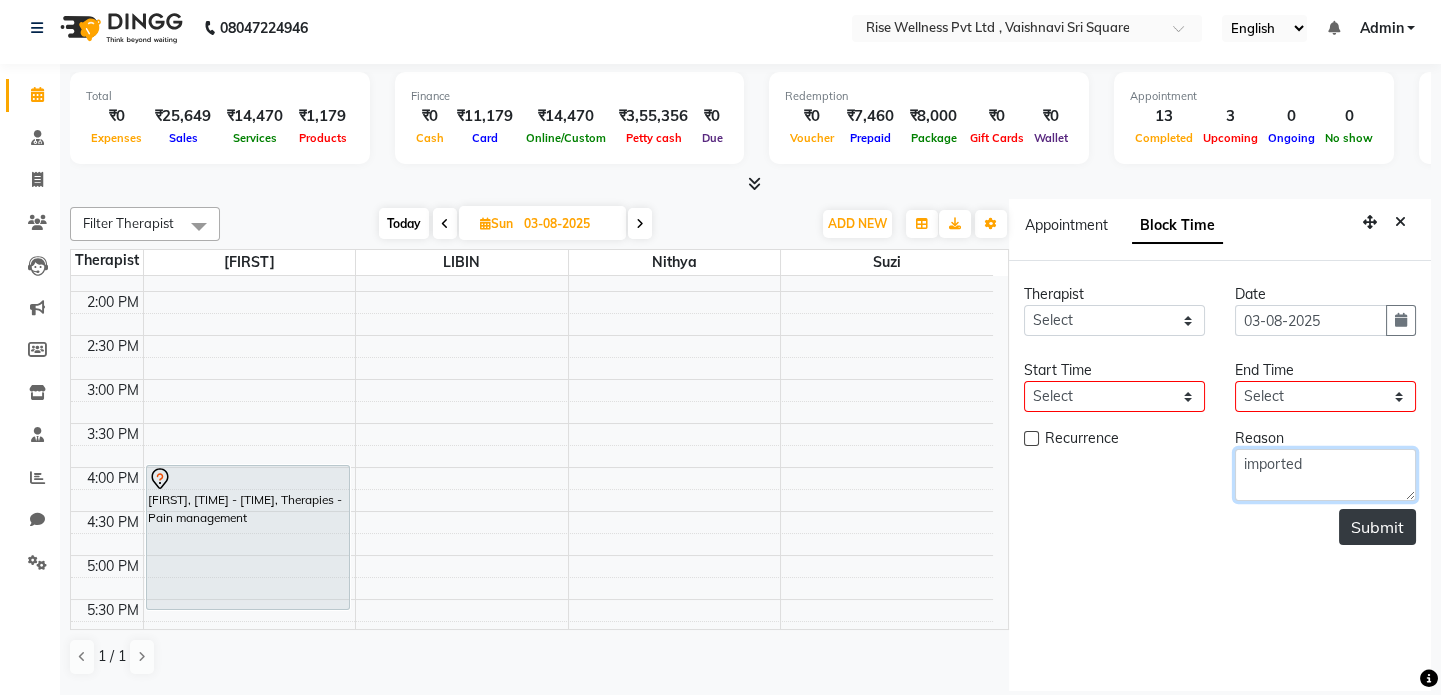 type on "imported" 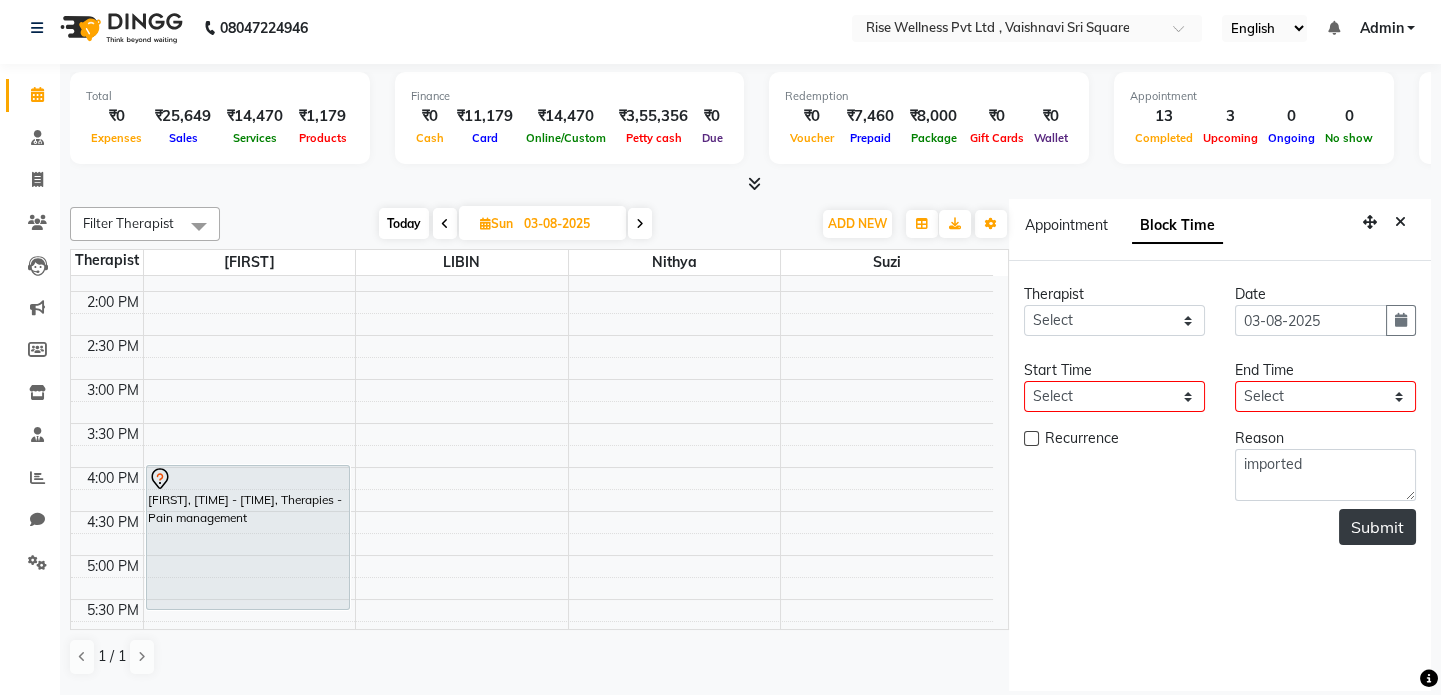 click on "Submit" at bounding box center (1377, 527) 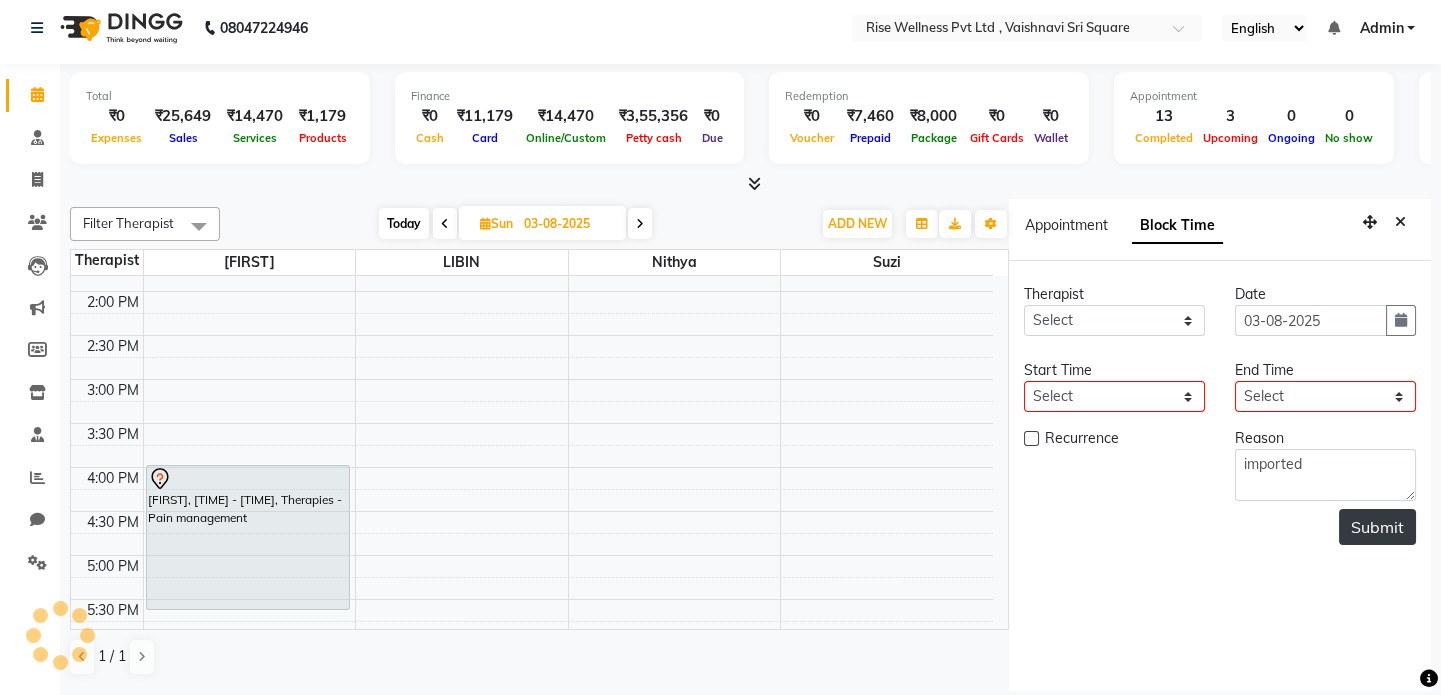 click on "Submit" at bounding box center (1377, 527) 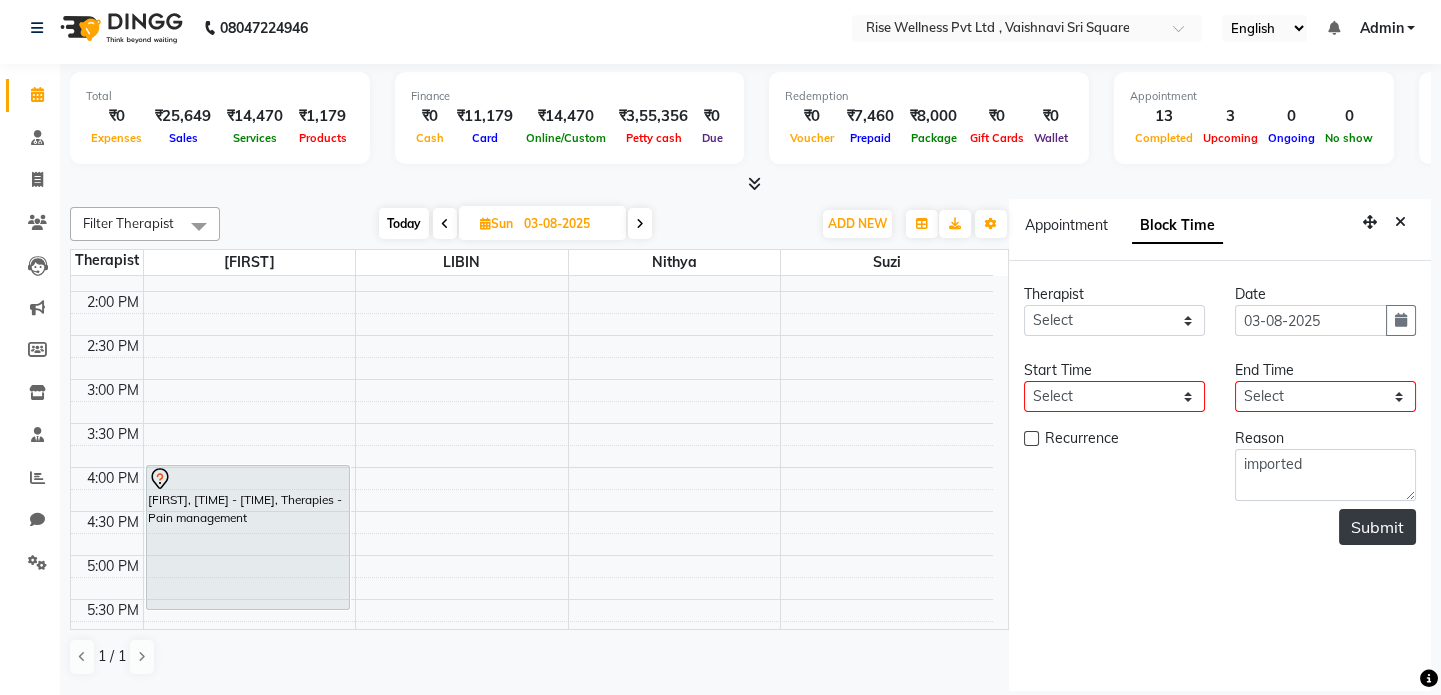 click on "Submit" at bounding box center [1377, 527] 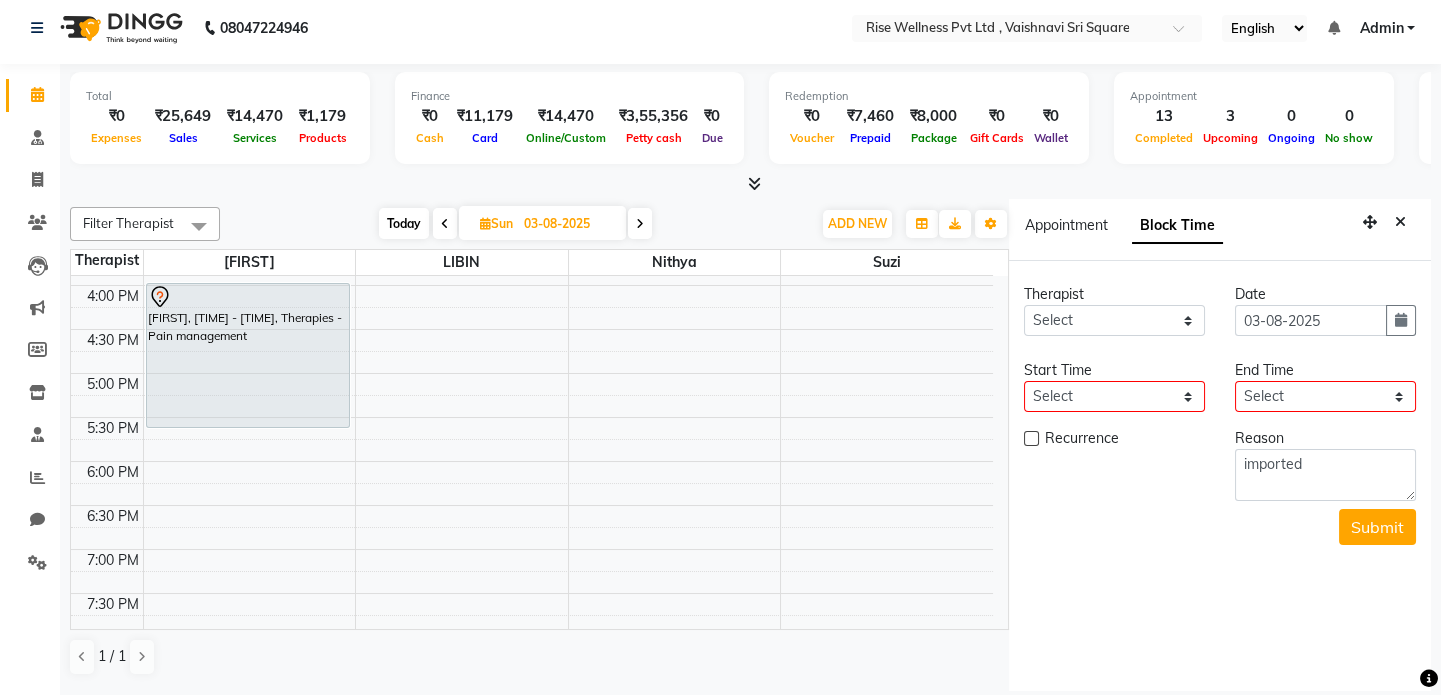 scroll, scrollTop: 603, scrollLeft: 0, axis: vertical 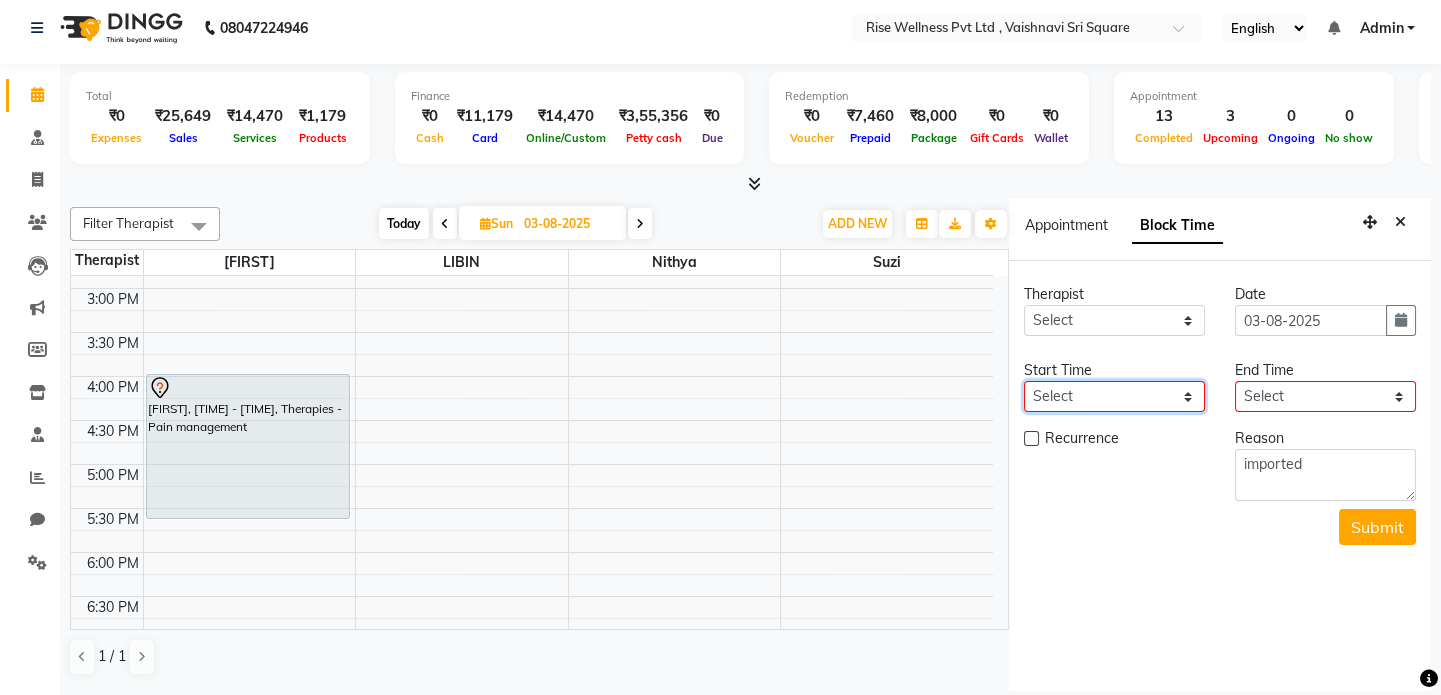 click on "Select" at bounding box center (1114, 396) 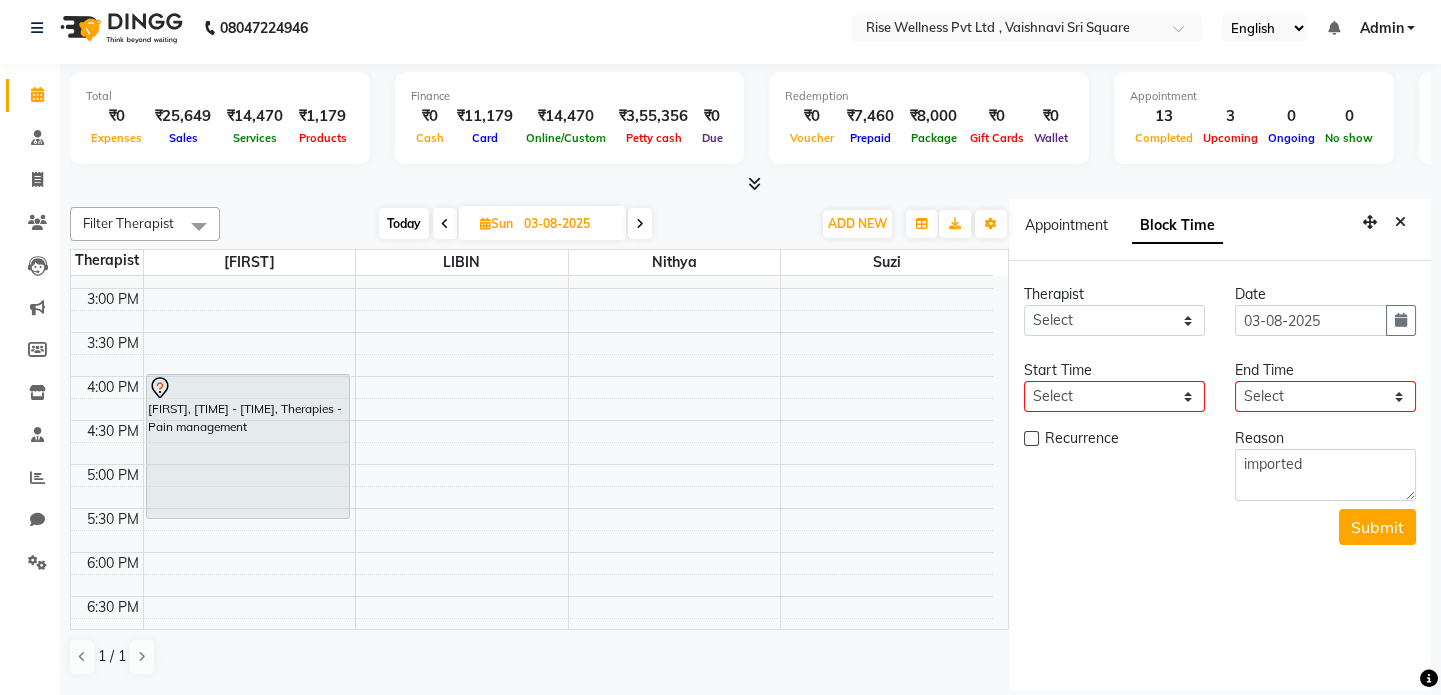 drag, startPoint x: 1150, startPoint y: 390, endPoint x: 1195, endPoint y: 478, distance: 98.83825 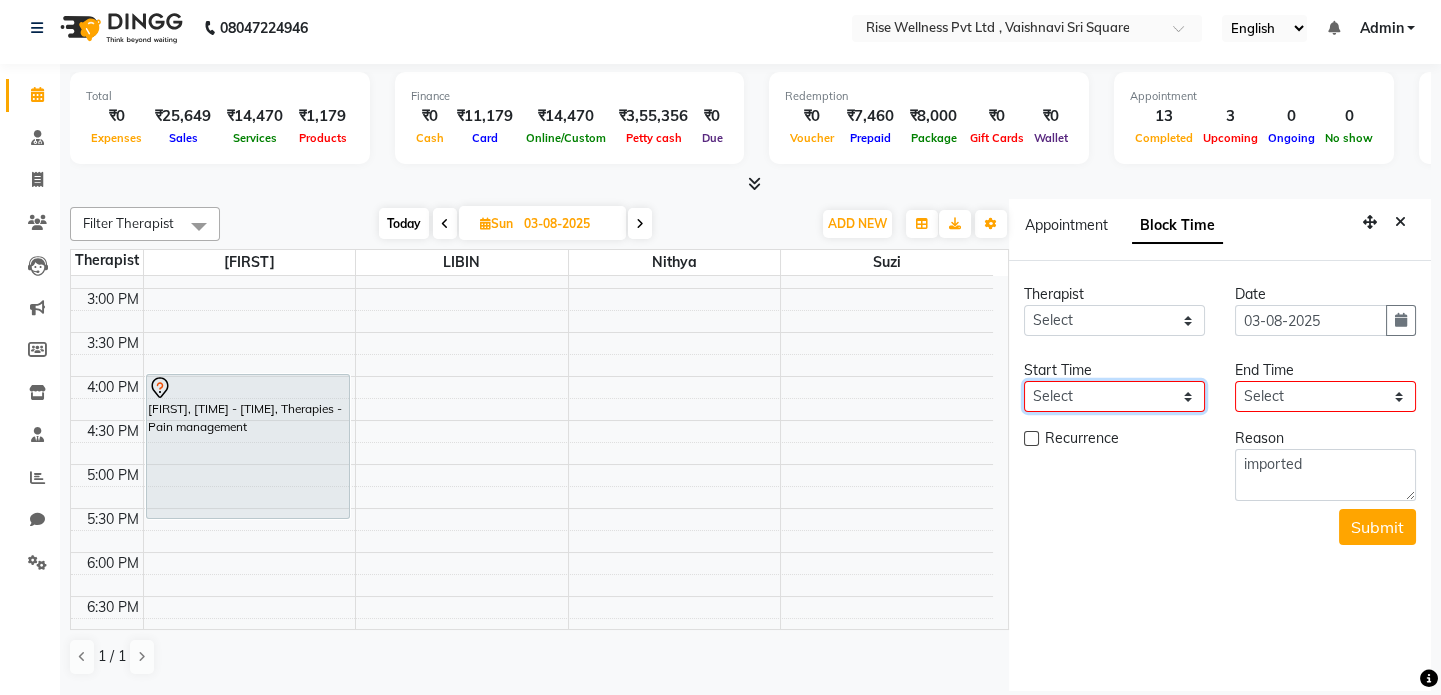 click on "Select" at bounding box center (1114, 396) 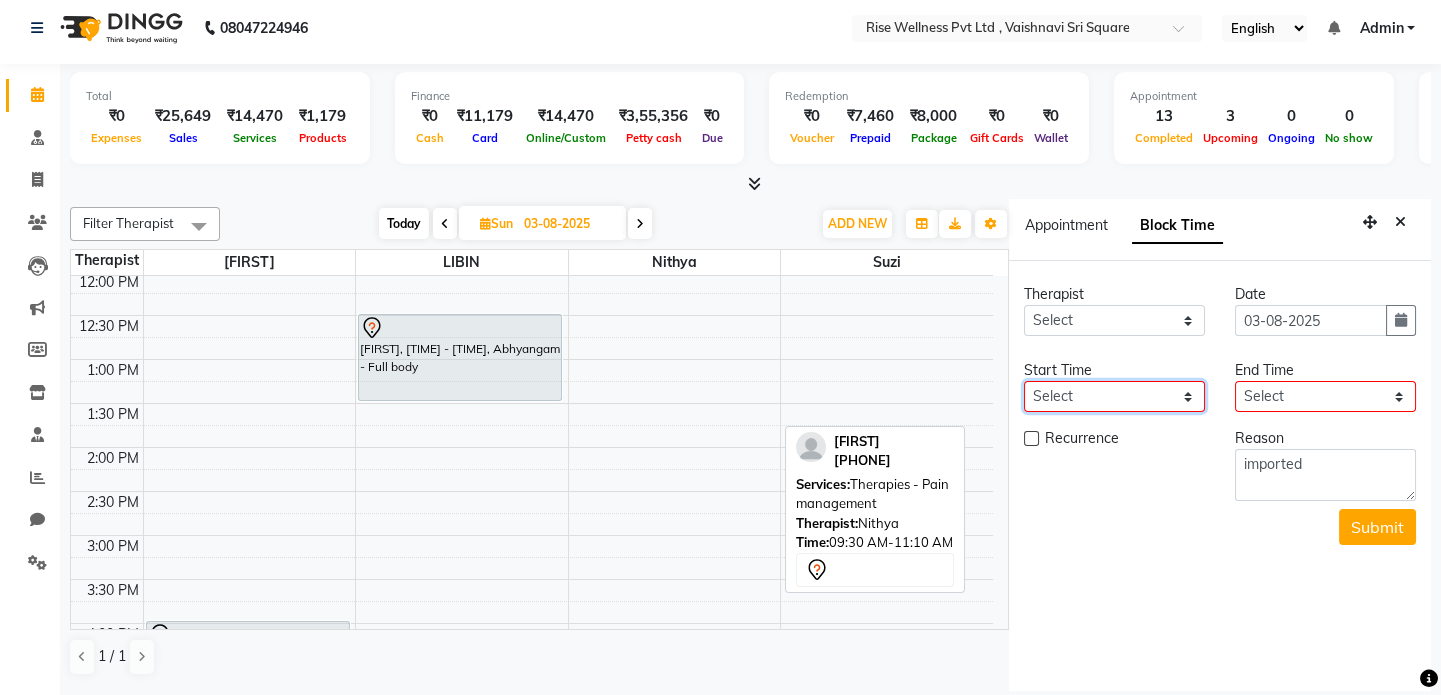 scroll, scrollTop: 363, scrollLeft: 0, axis: vertical 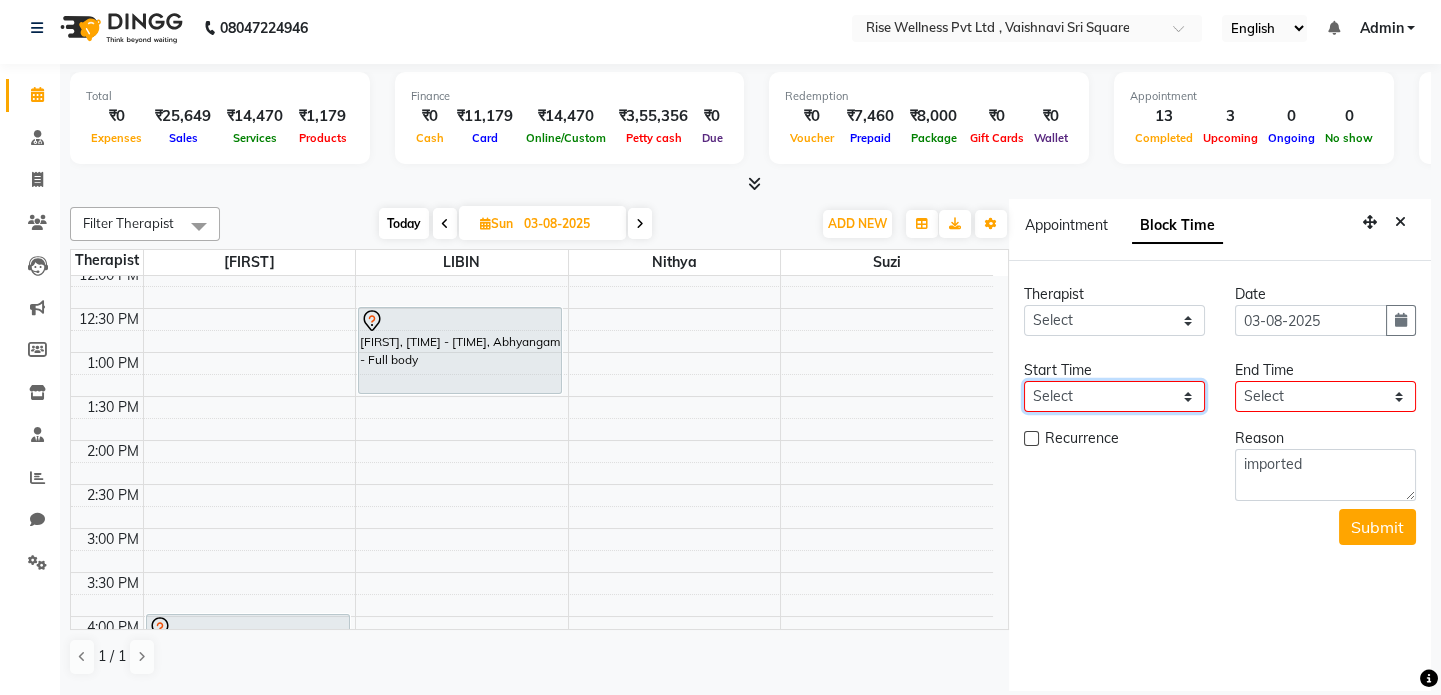 click on "Select" at bounding box center (1114, 396) 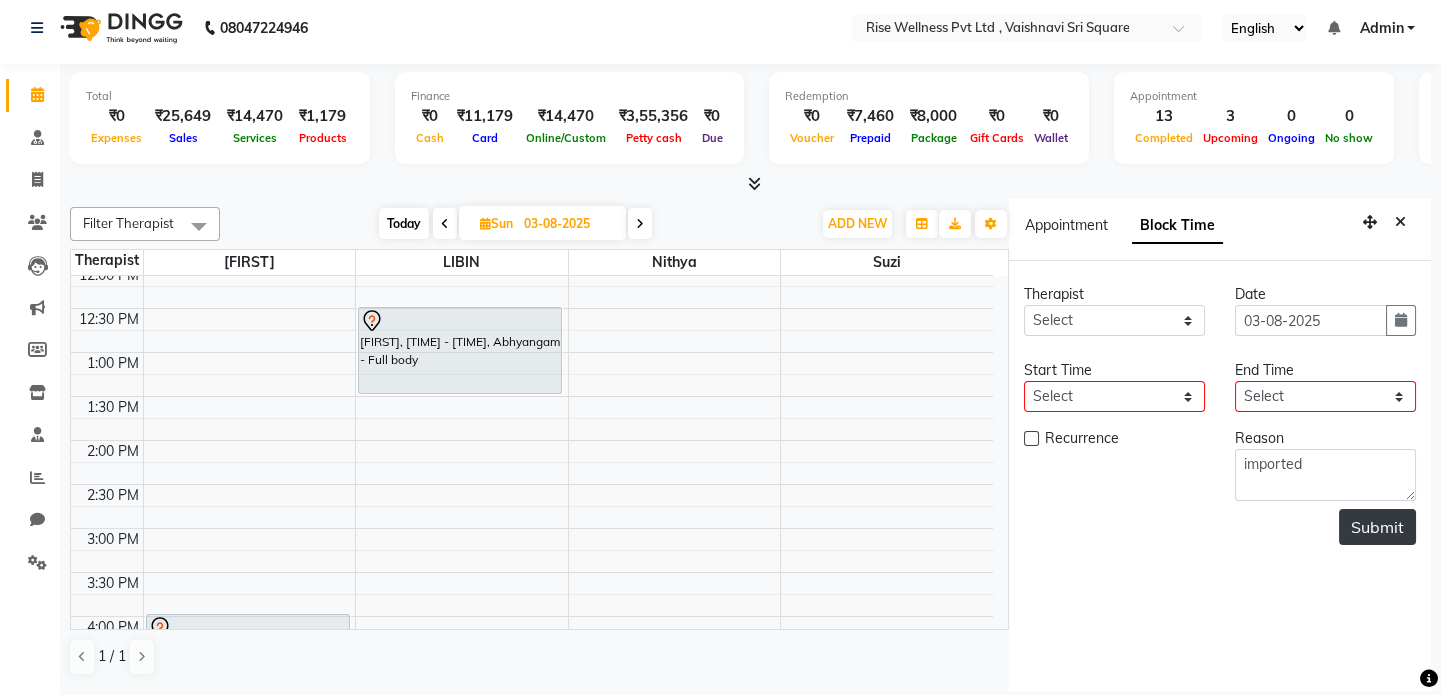 click on "Submit" at bounding box center (1377, 527) 